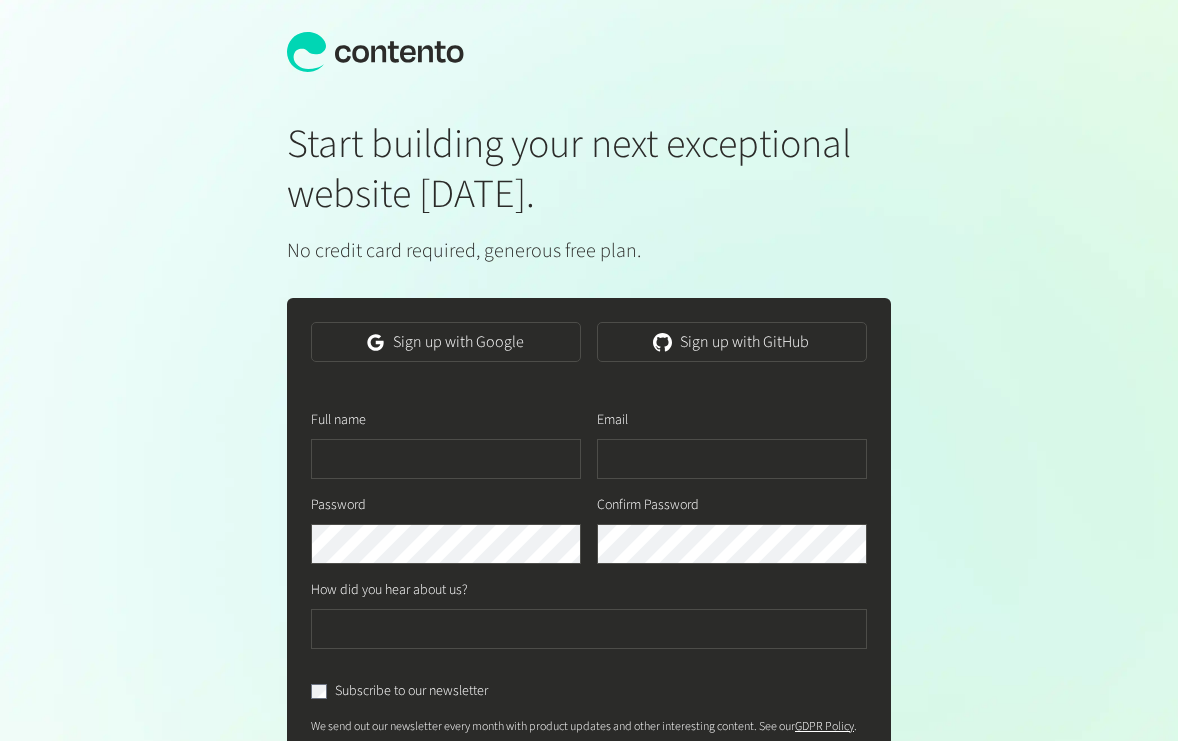 scroll, scrollTop: 0, scrollLeft: 0, axis: both 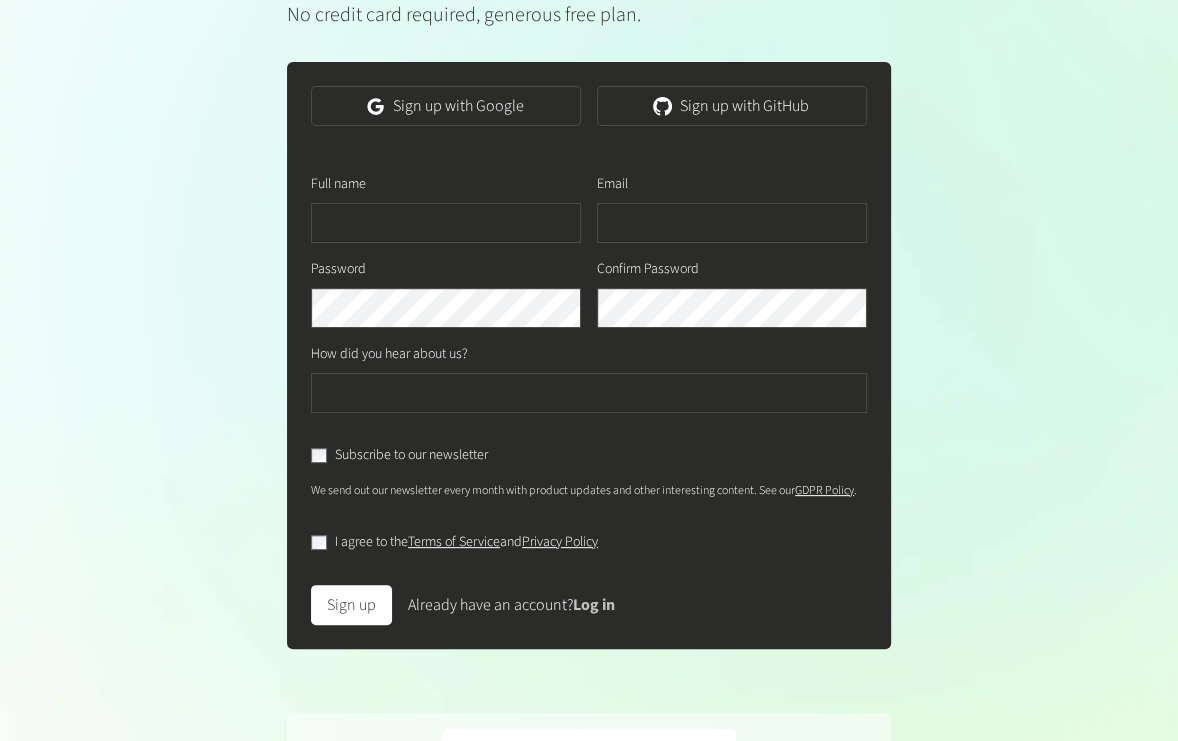 click on "Log in" 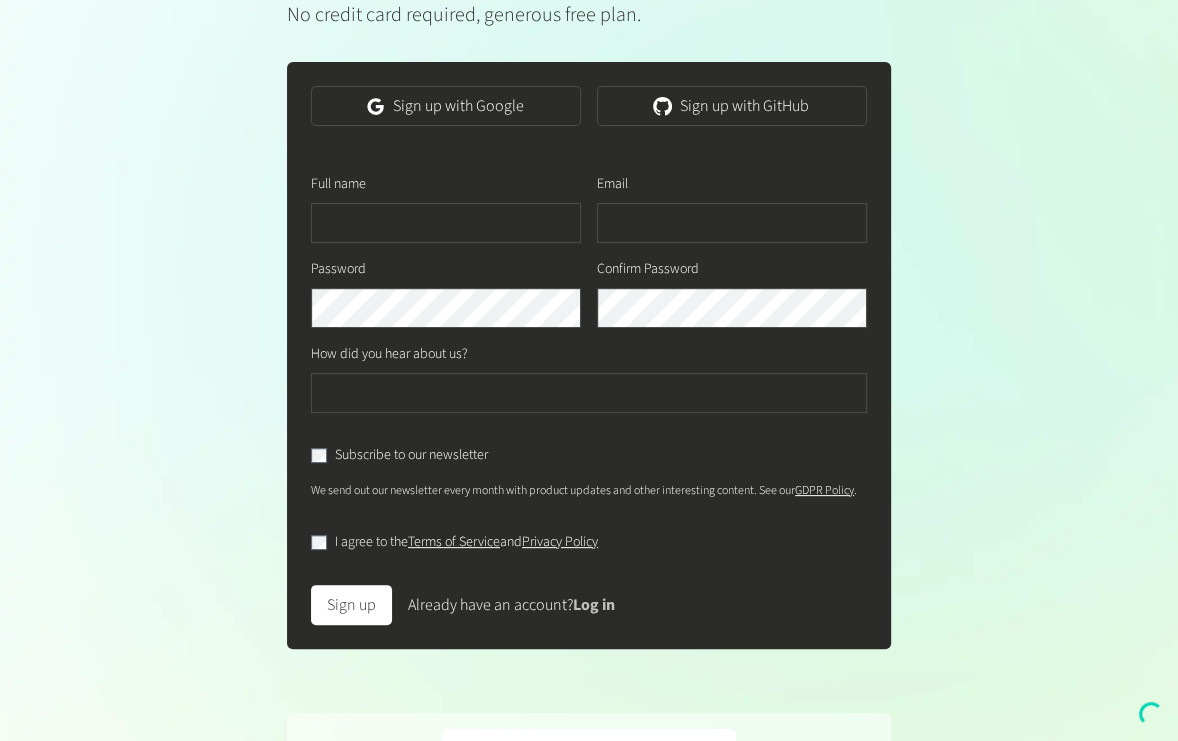 scroll, scrollTop: 0, scrollLeft: 0, axis: both 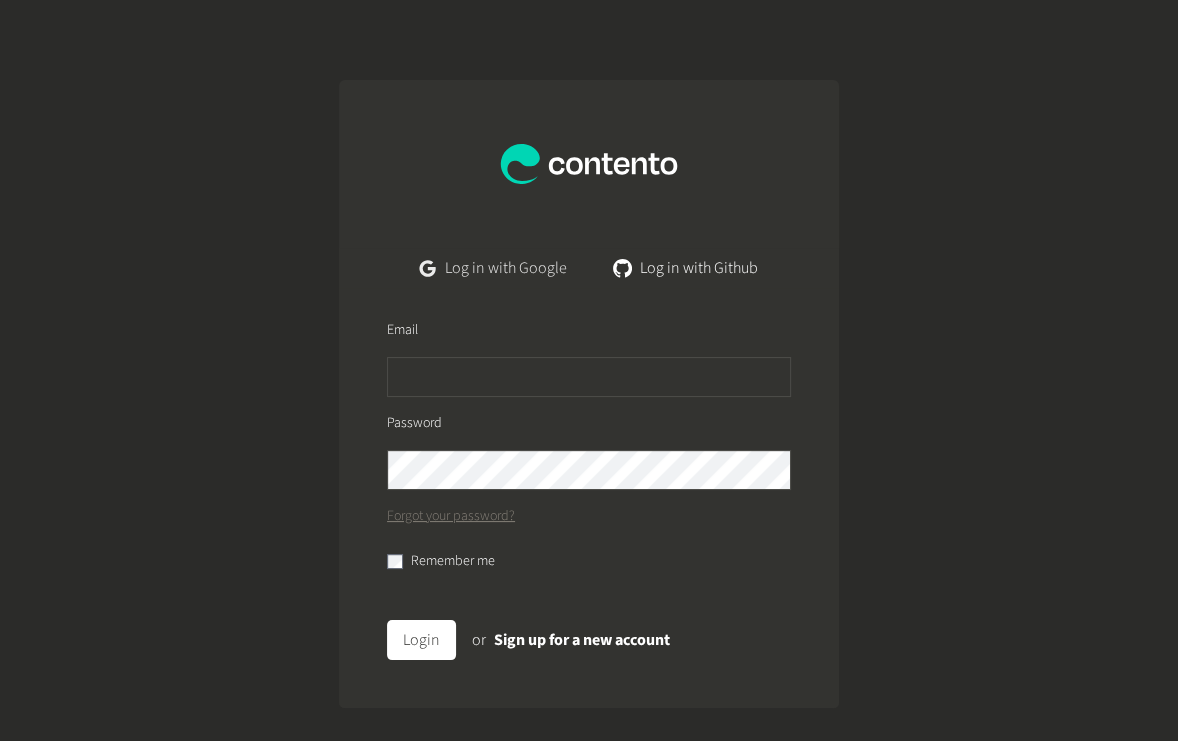 click on "Log in with Google" 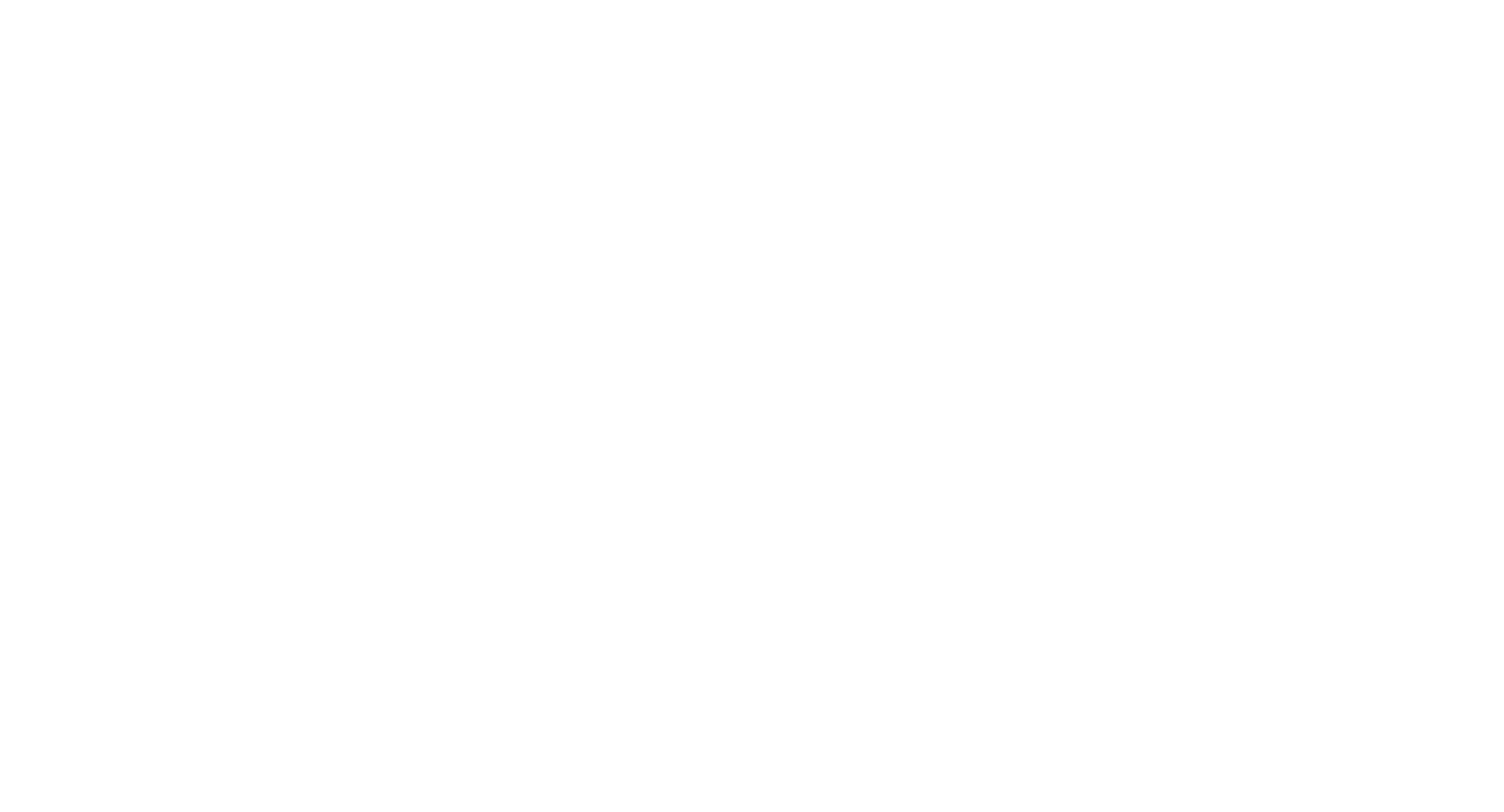 scroll, scrollTop: 0, scrollLeft: 0, axis: both 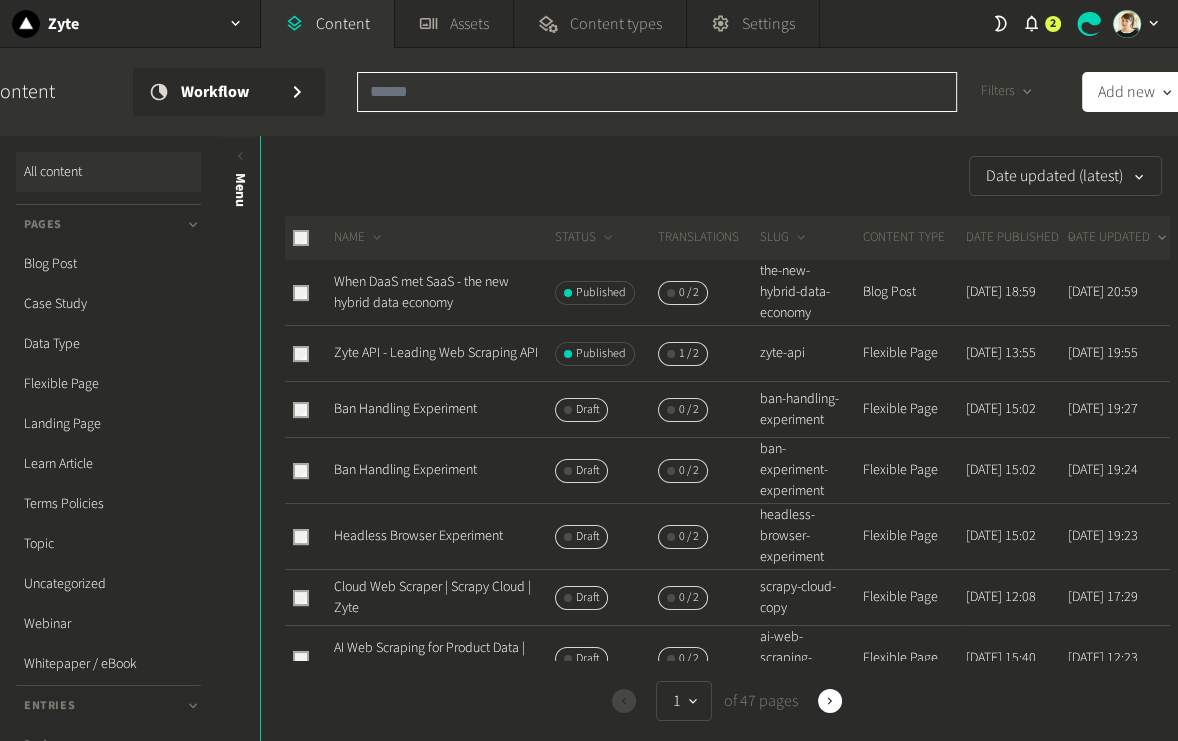 click 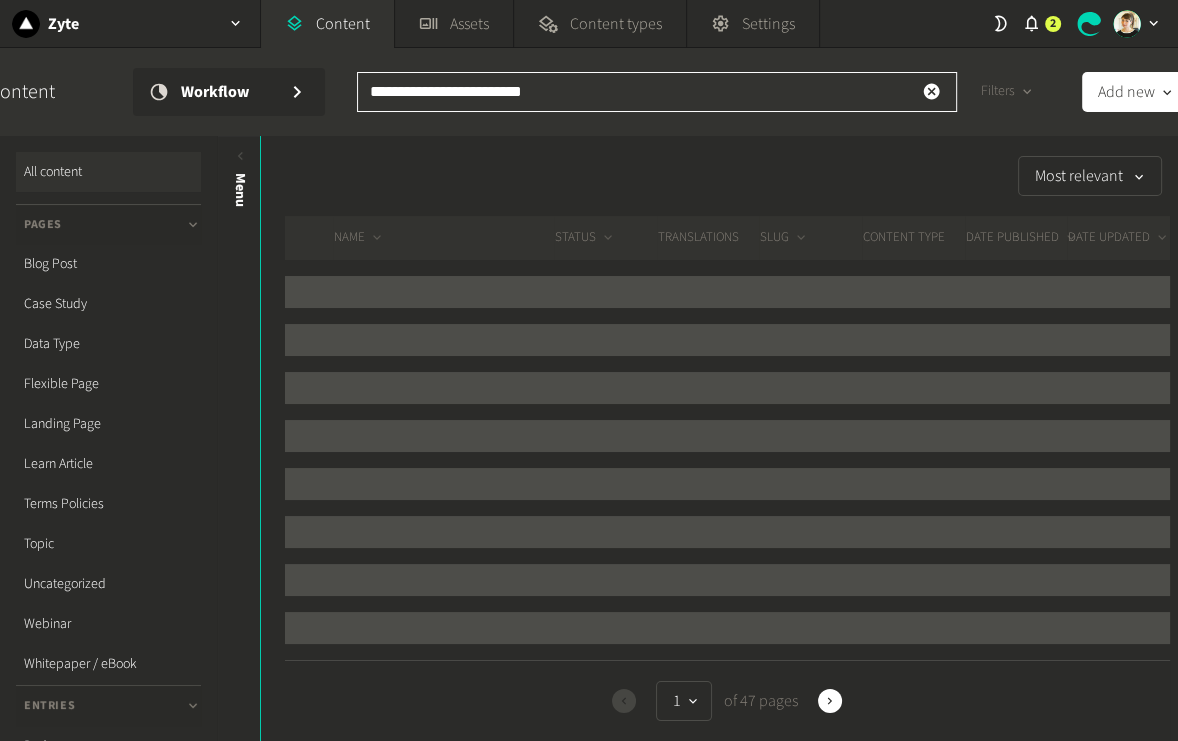 click on "**********" 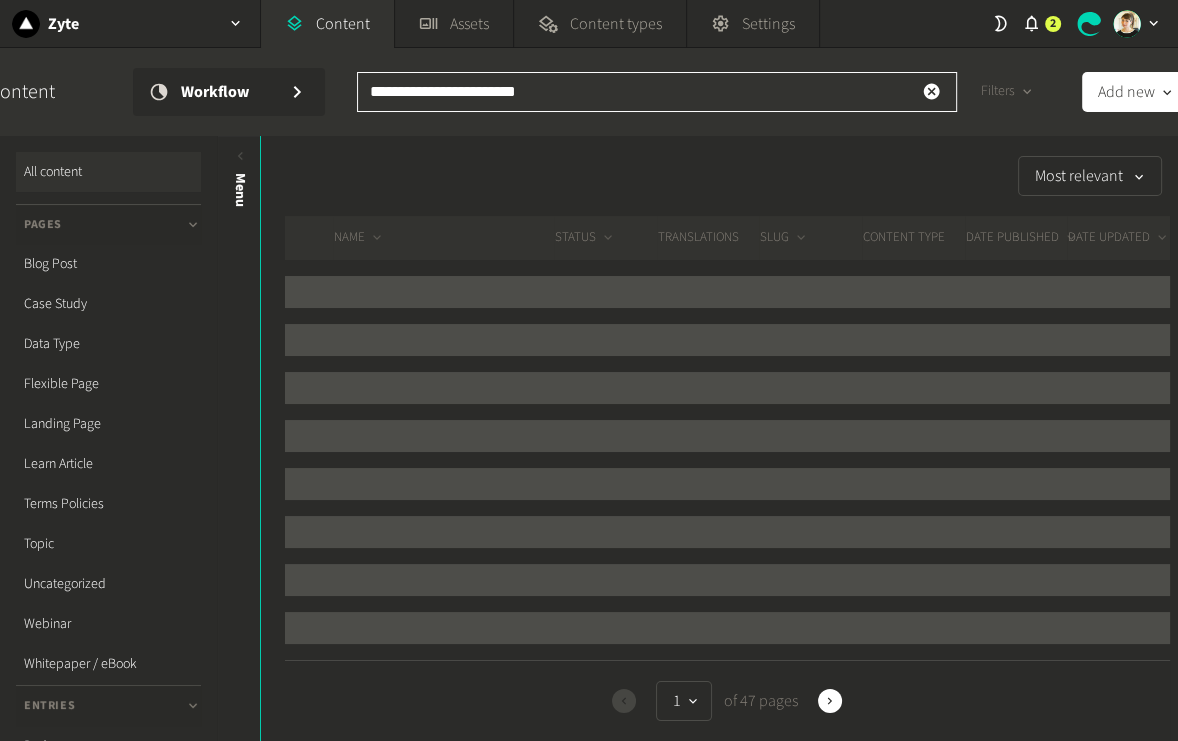 type on "**********" 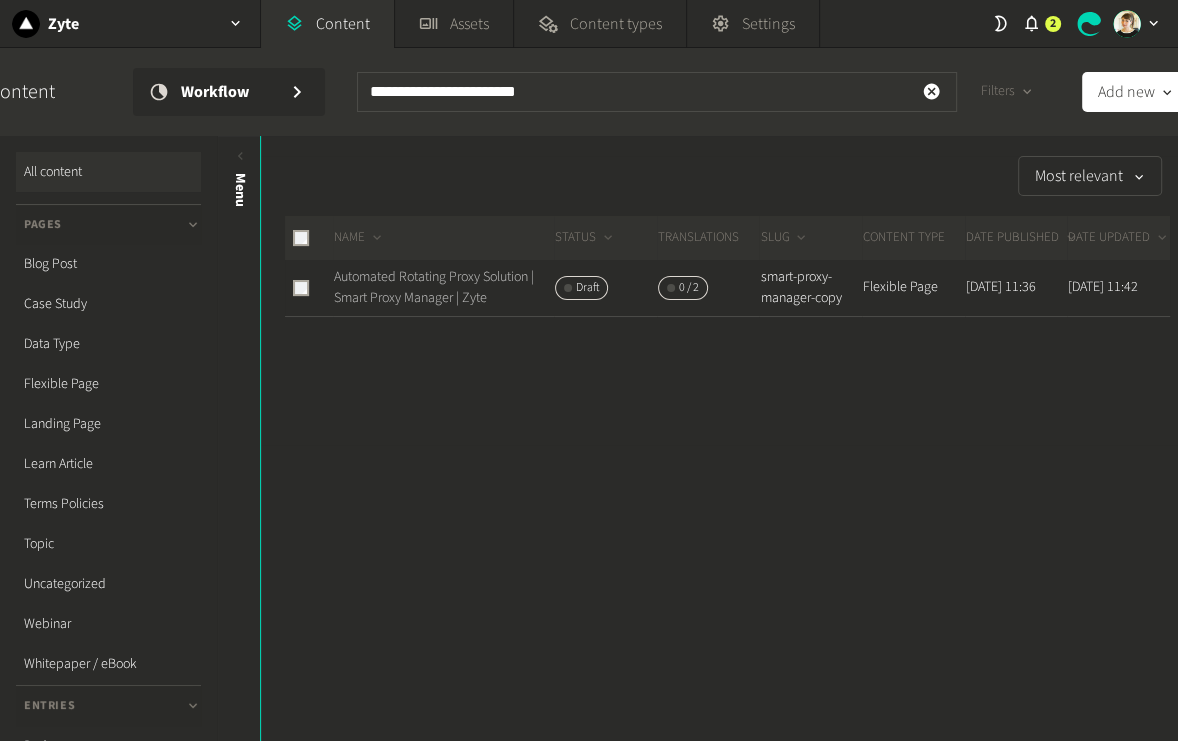 click on "Automated Rotating Proxy Solution | Smart Proxy Manager | Zyte" 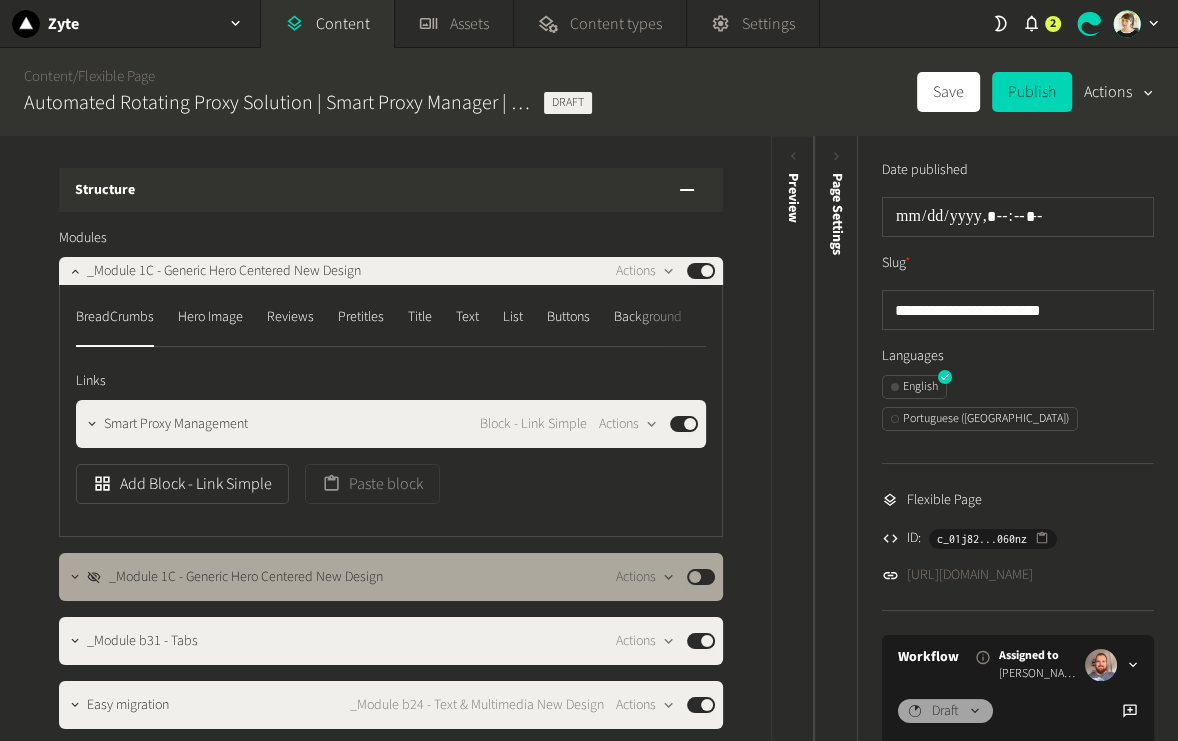 click 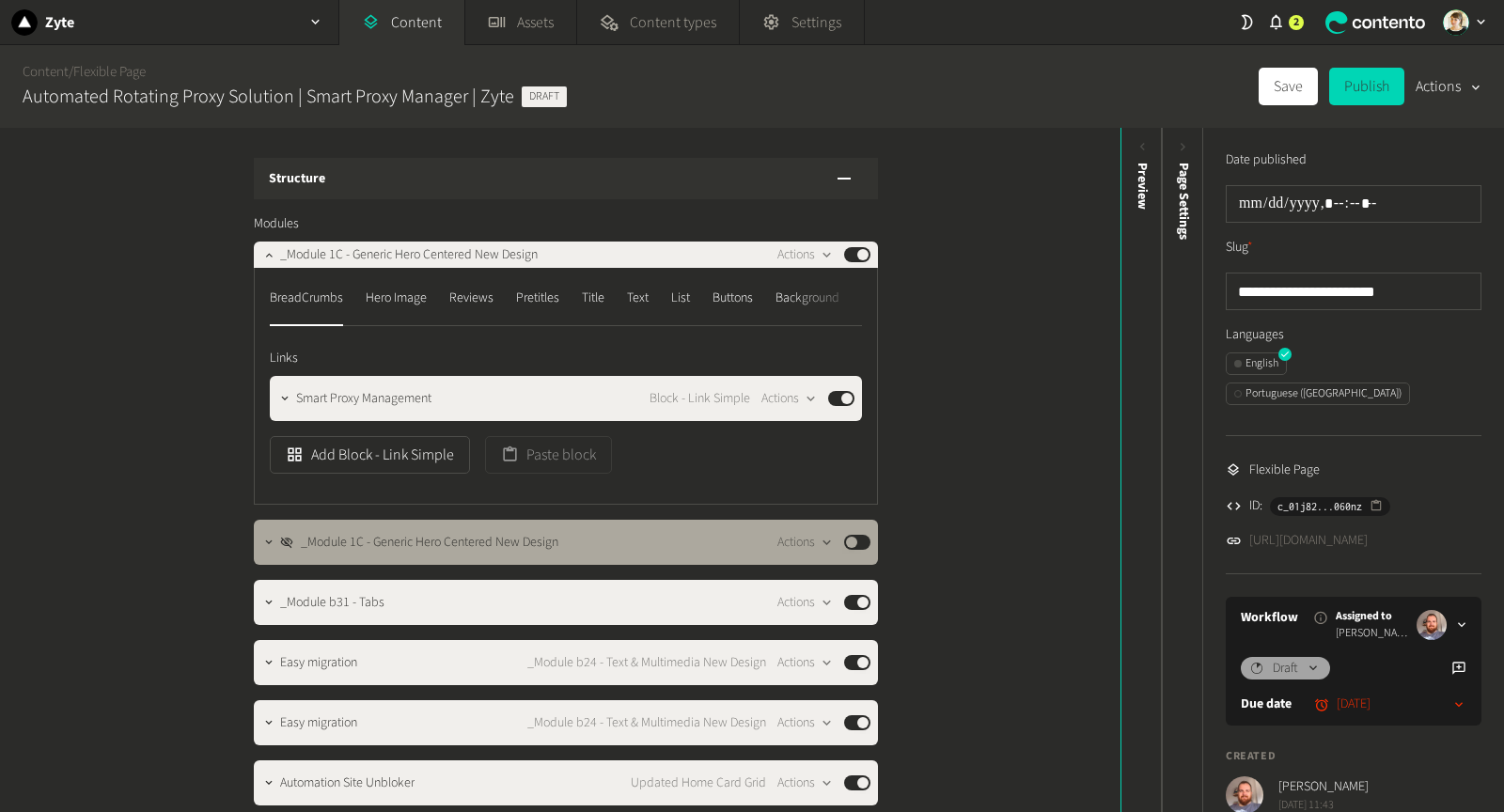 click 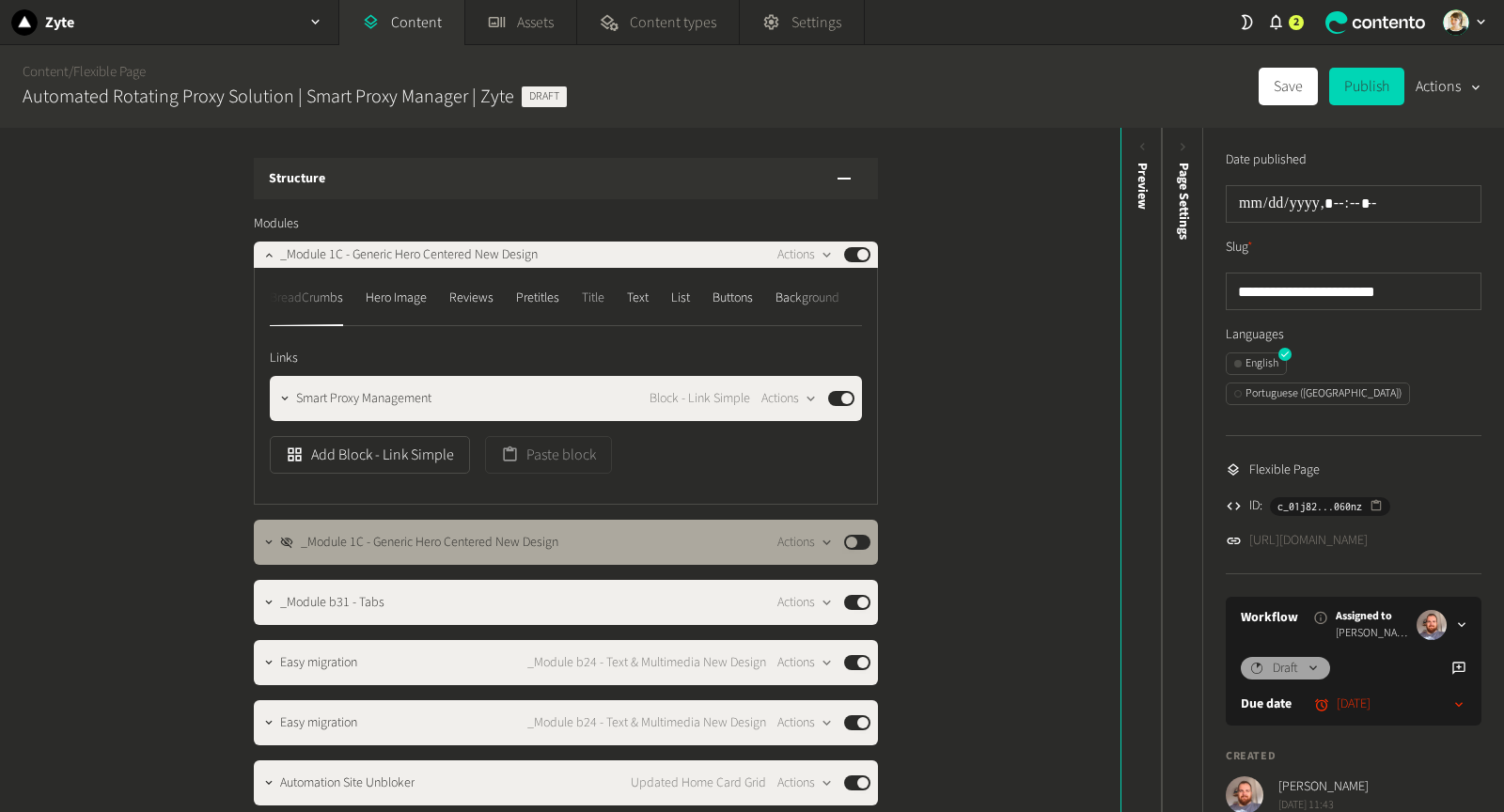 scroll, scrollTop: 0, scrollLeft: 46, axis: horizontal 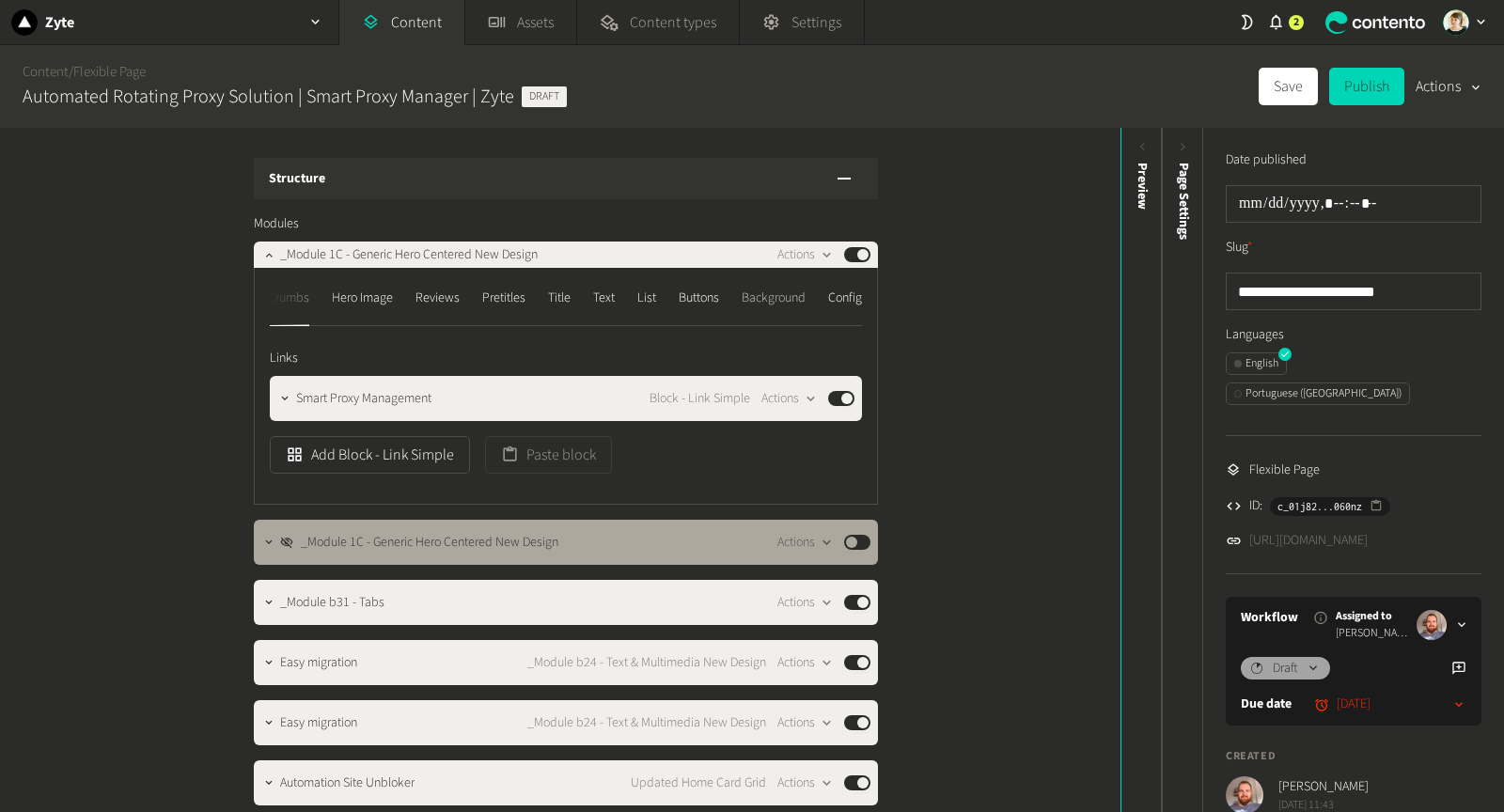 click on "Background" 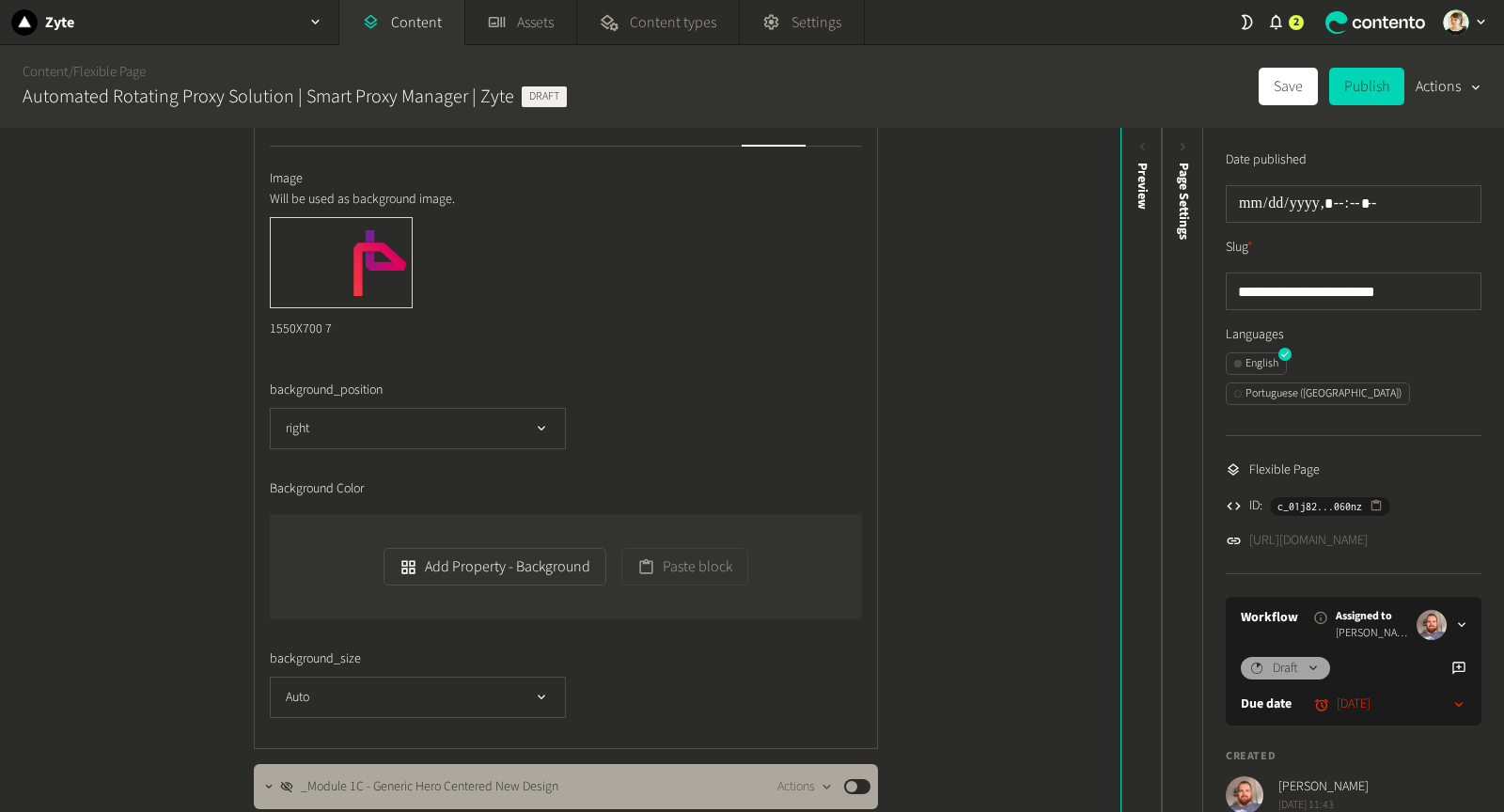scroll, scrollTop: 189, scrollLeft: 0, axis: vertical 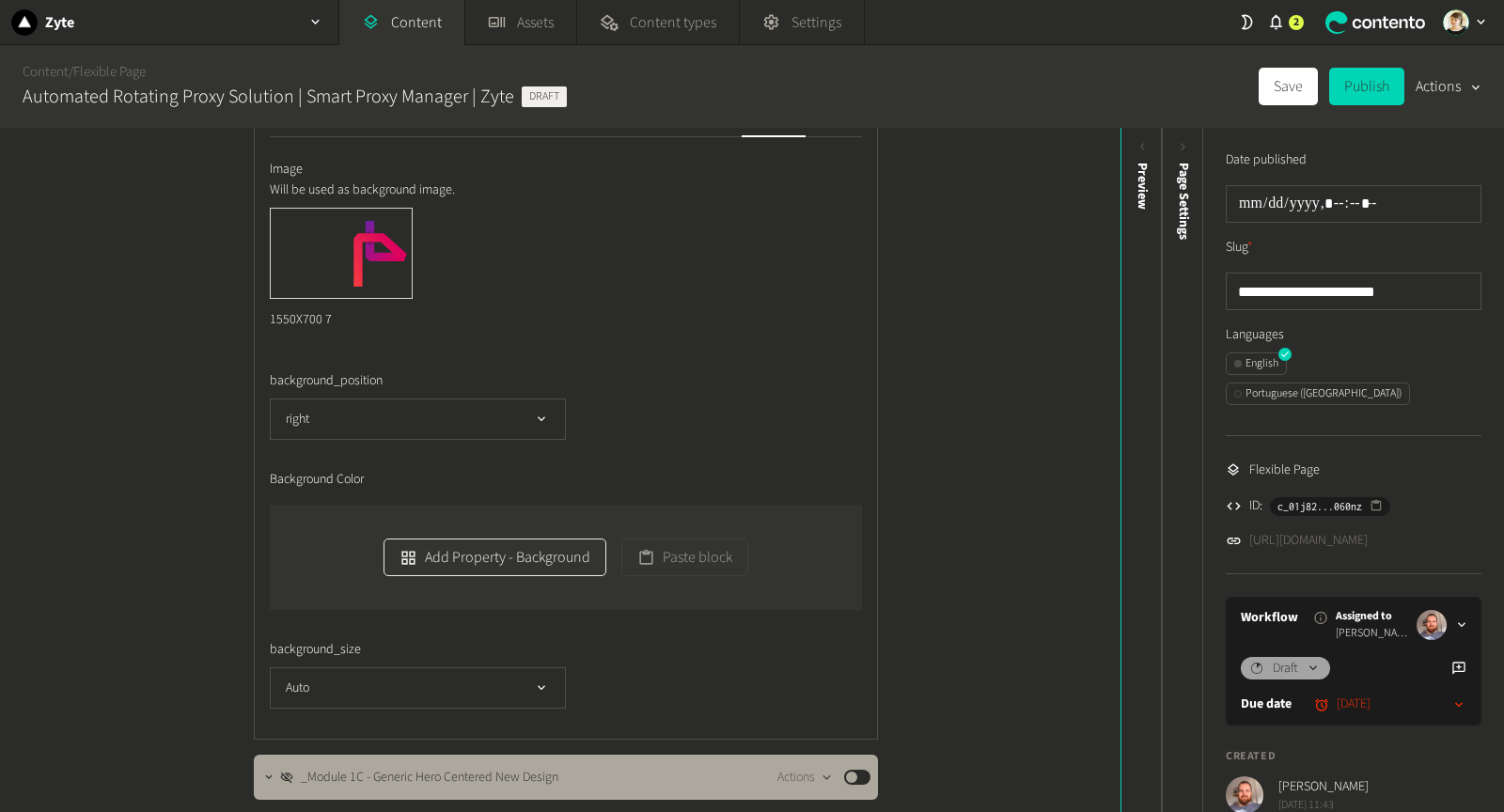 click on "Add Property - Background" 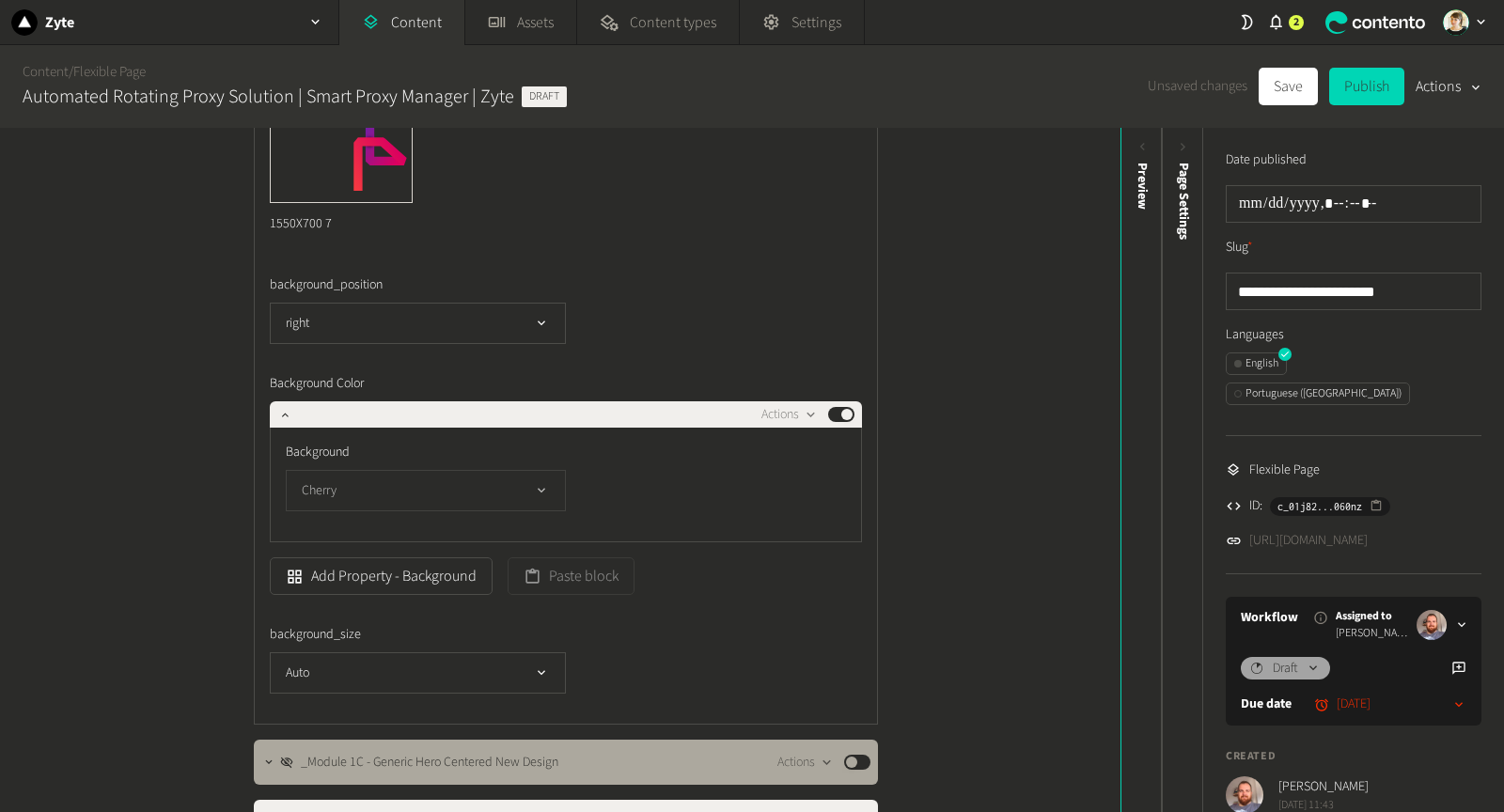 scroll, scrollTop: 296, scrollLeft: 0, axis: vertical 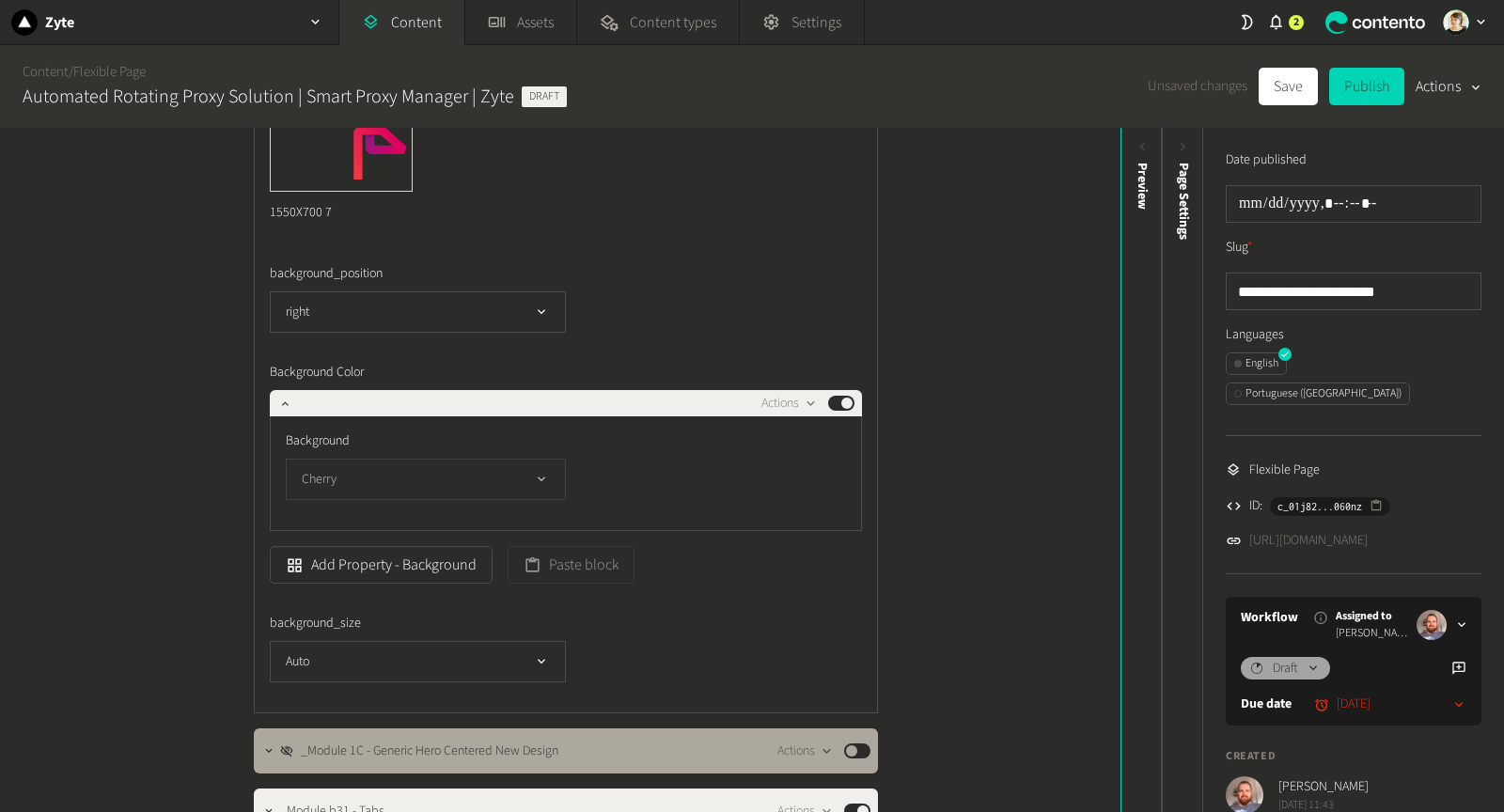 click on "Cherry" 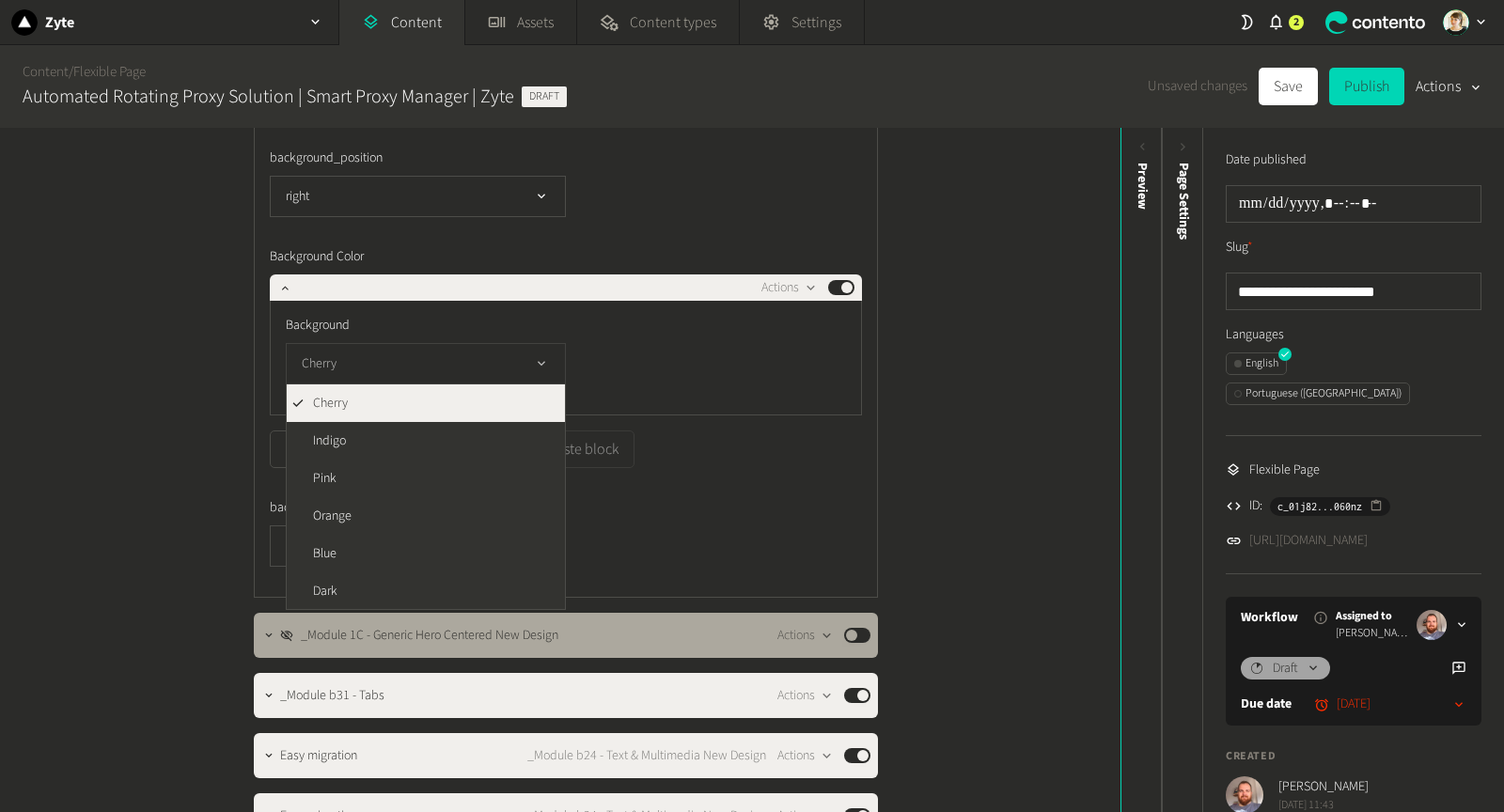 scroll, scrollTop: 429, scrollLeft: 0, axis: vertical 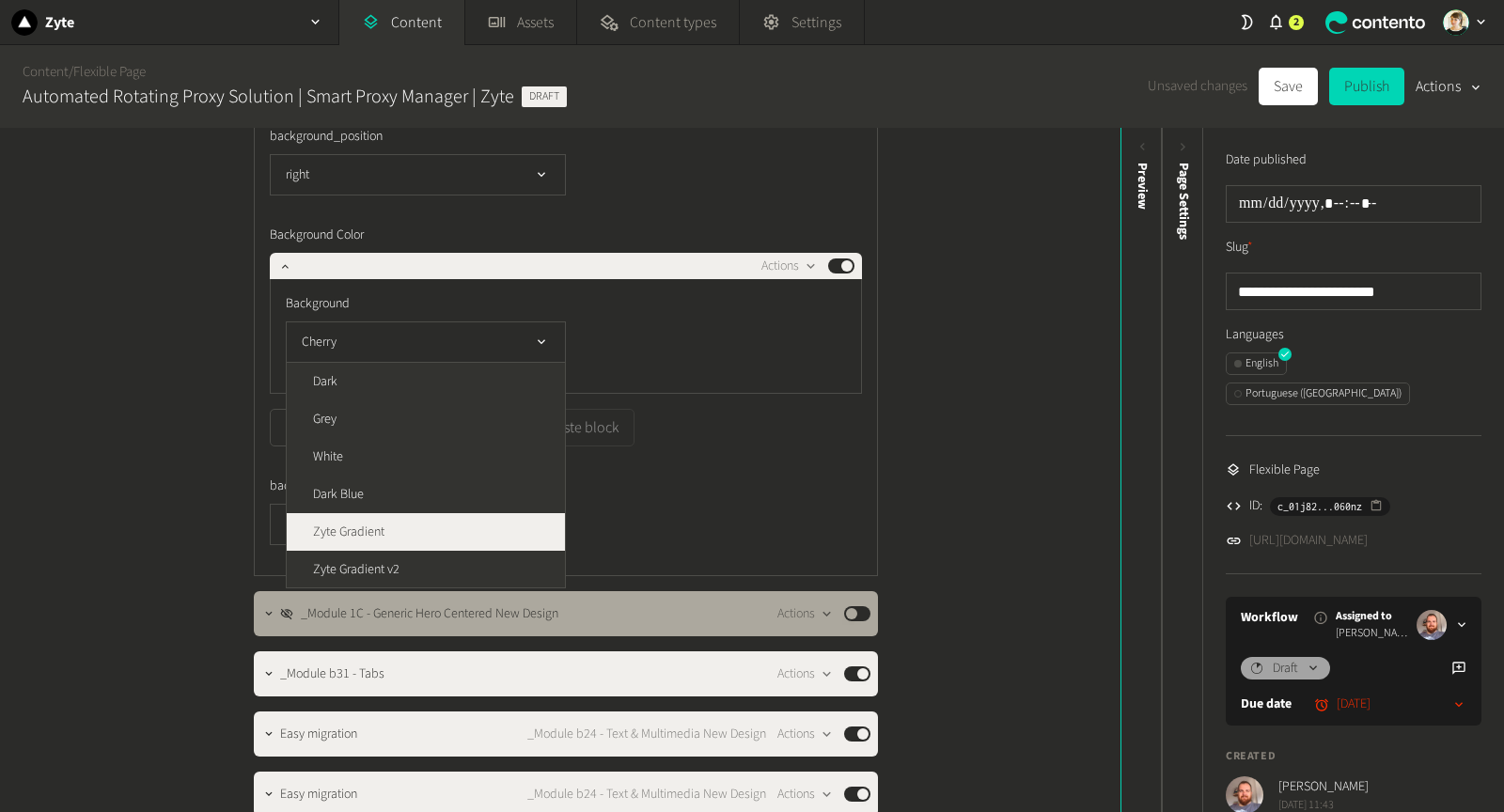 click on "Zyte Gradient" 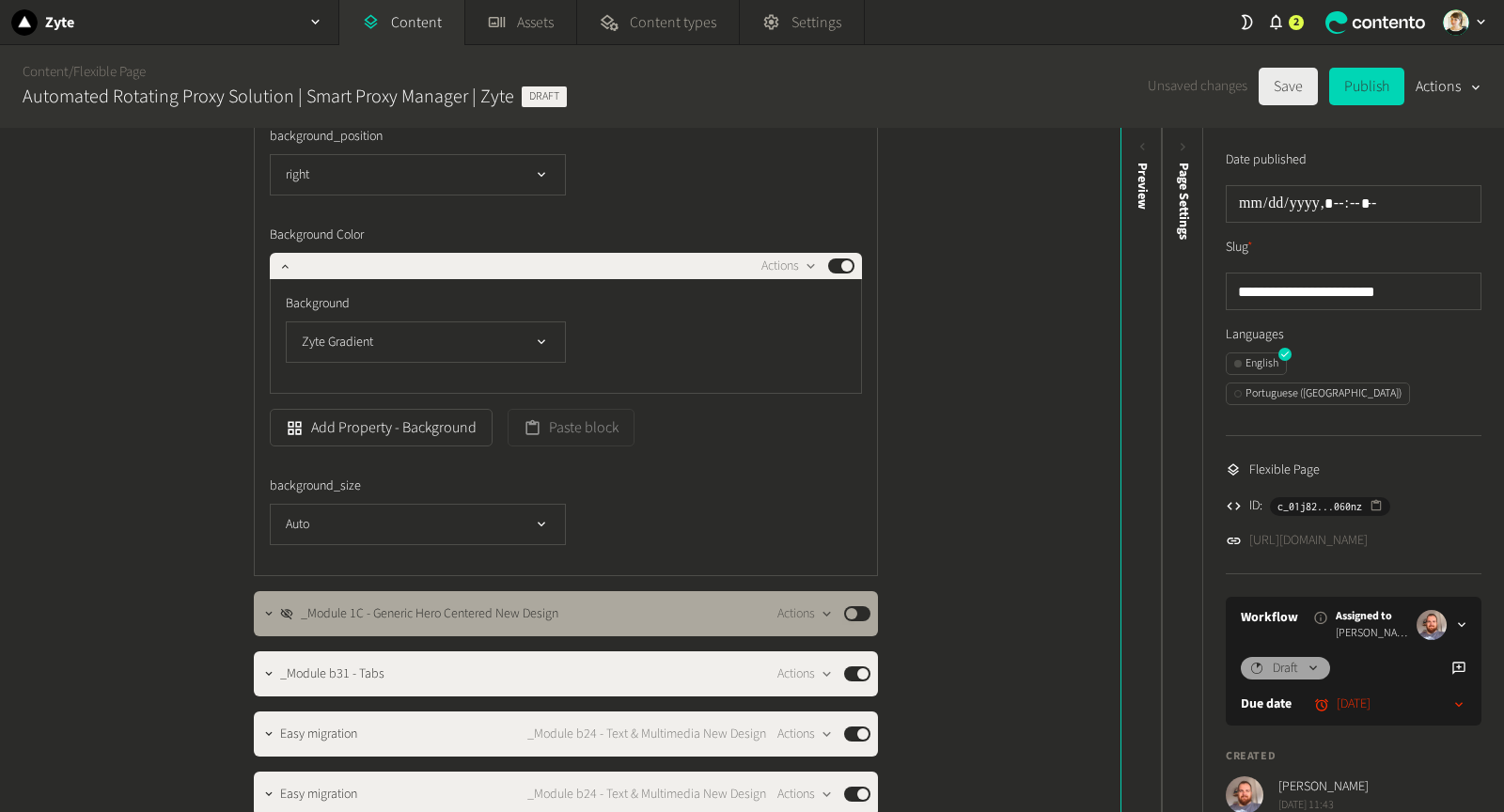 click on "Save" 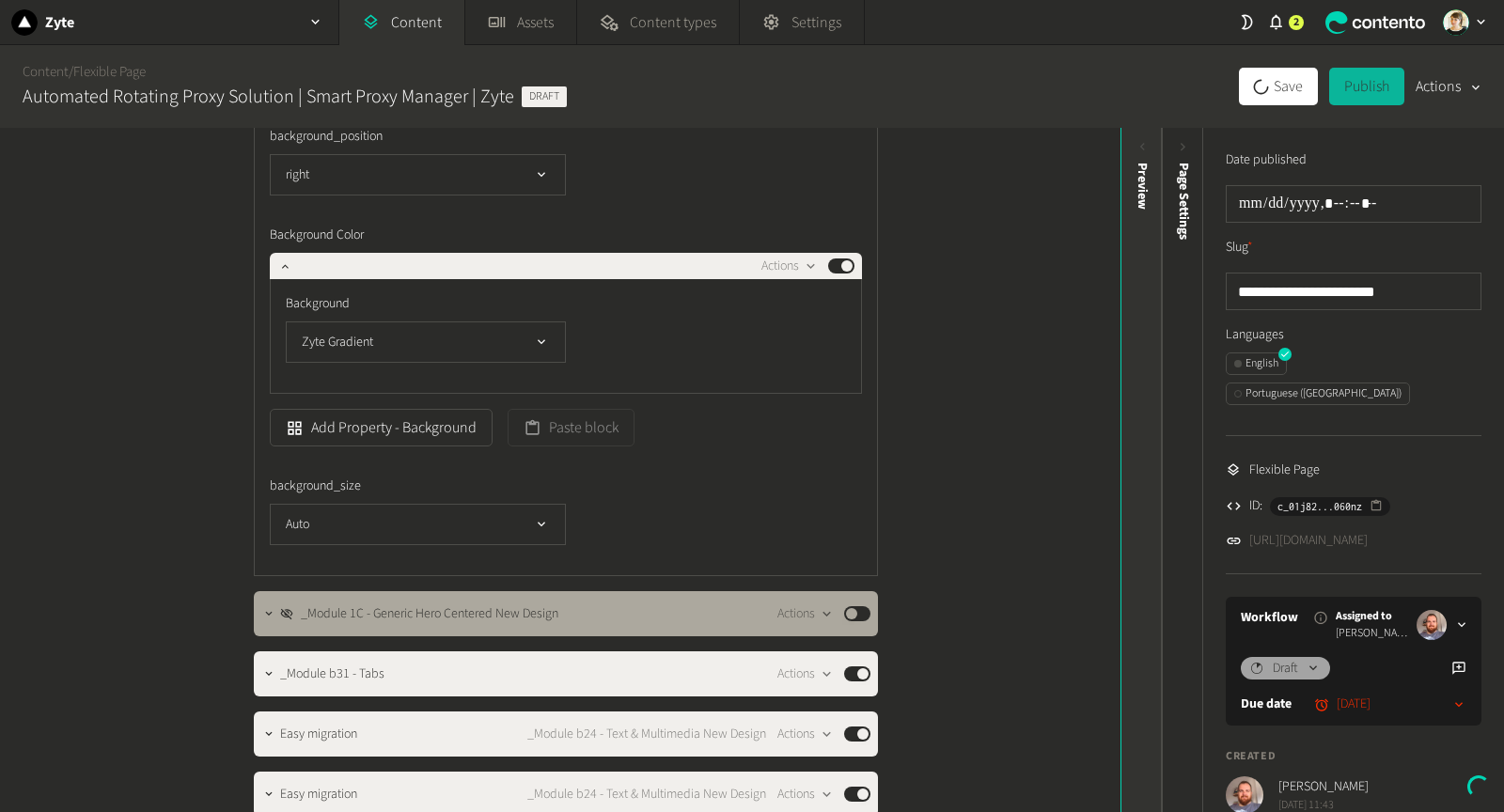 click on "Preview" 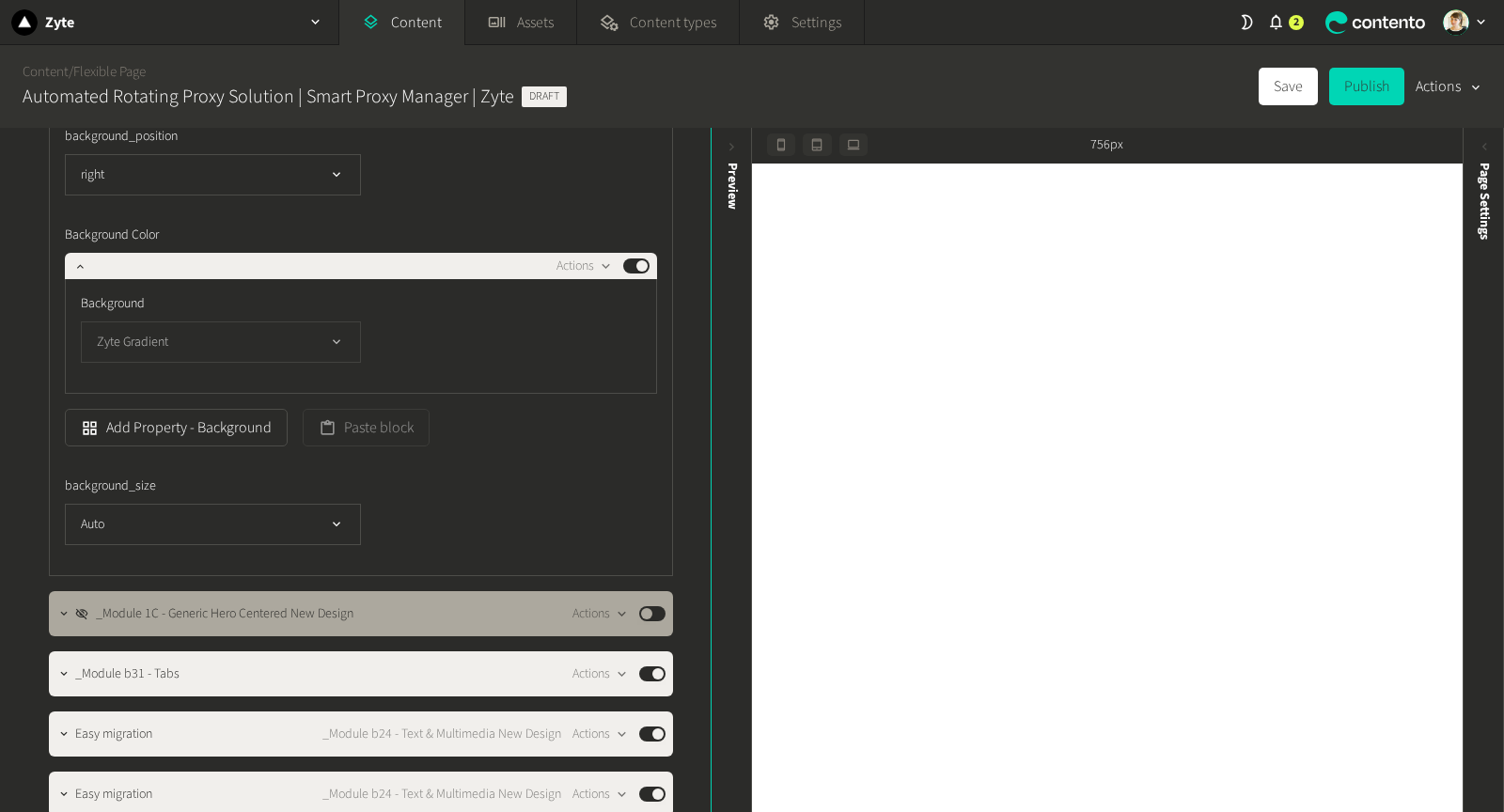 click on "Zyte Gradient" 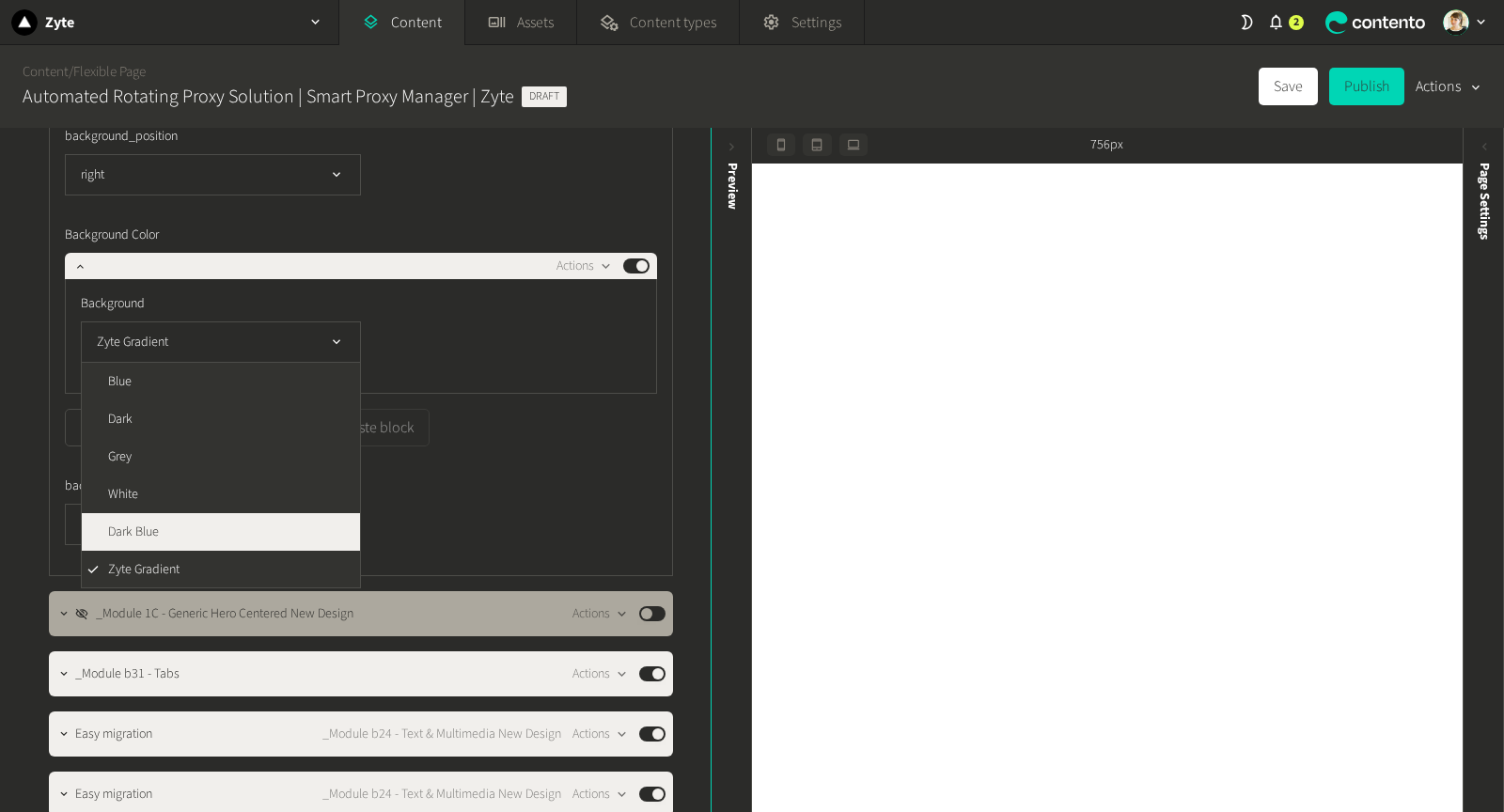 scroll, scrollTop: 188, scrollLeft: 0, axis: vertical 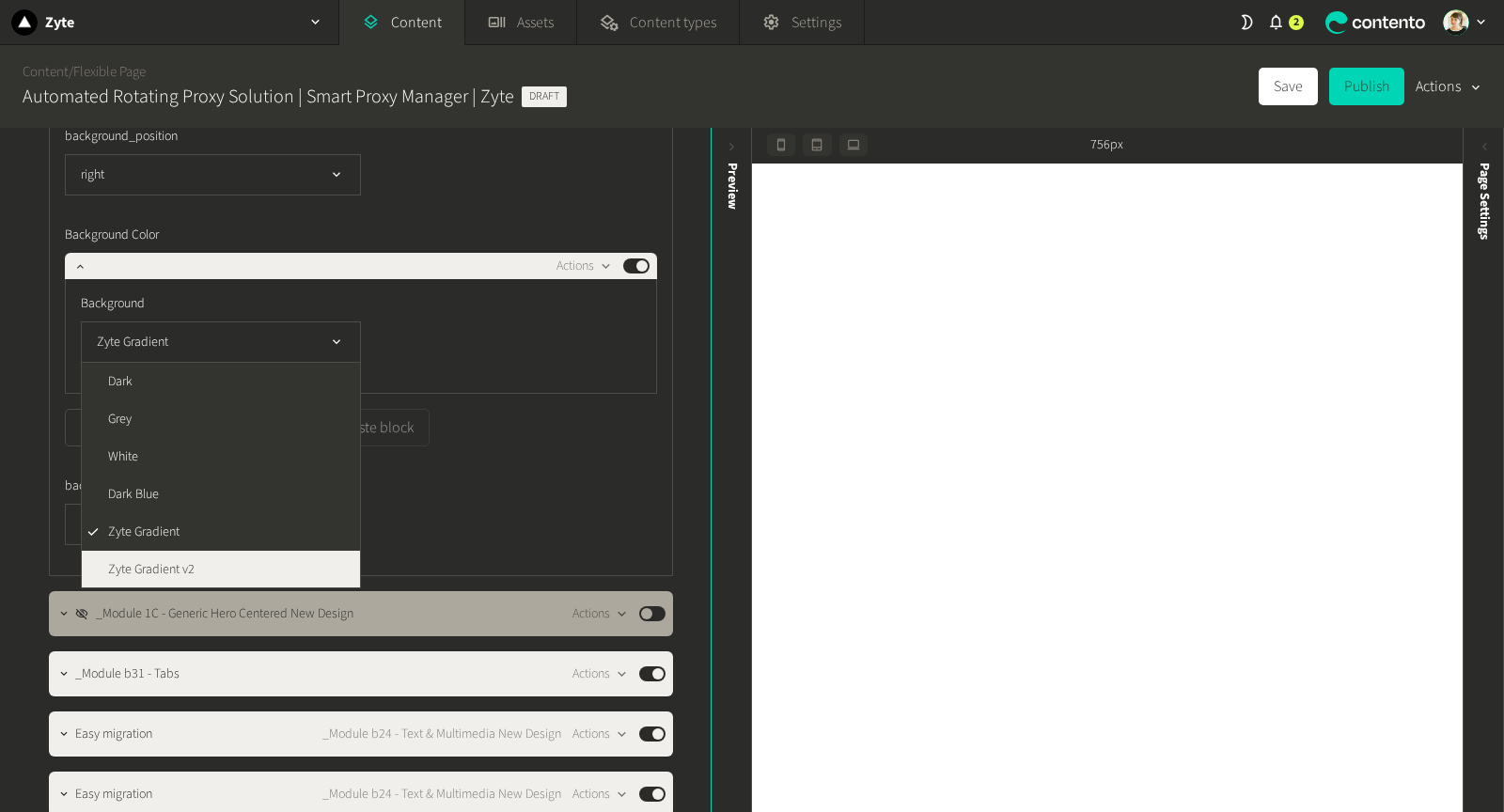click on "Zyte Gradient v2" 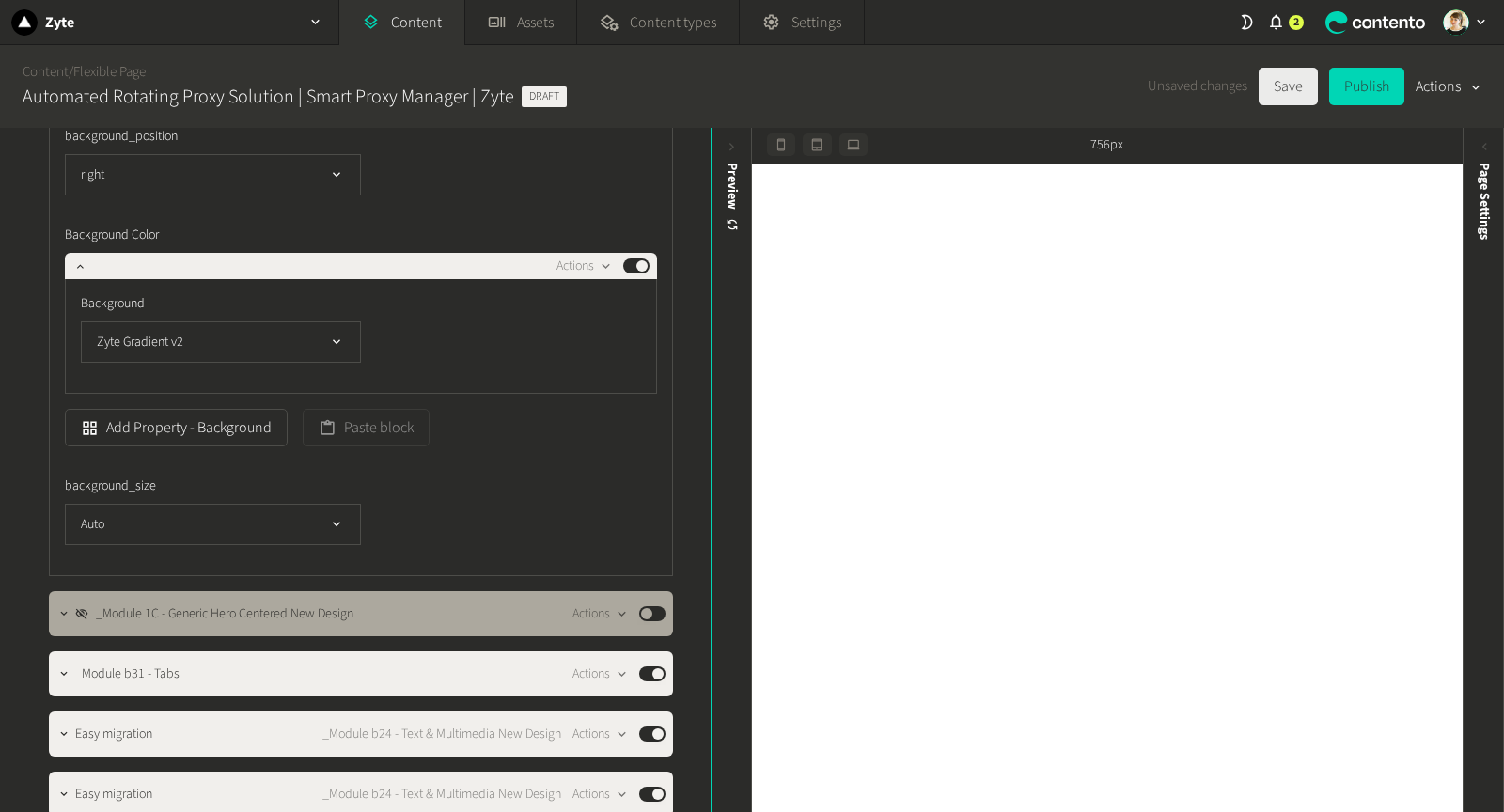 click on "Save" 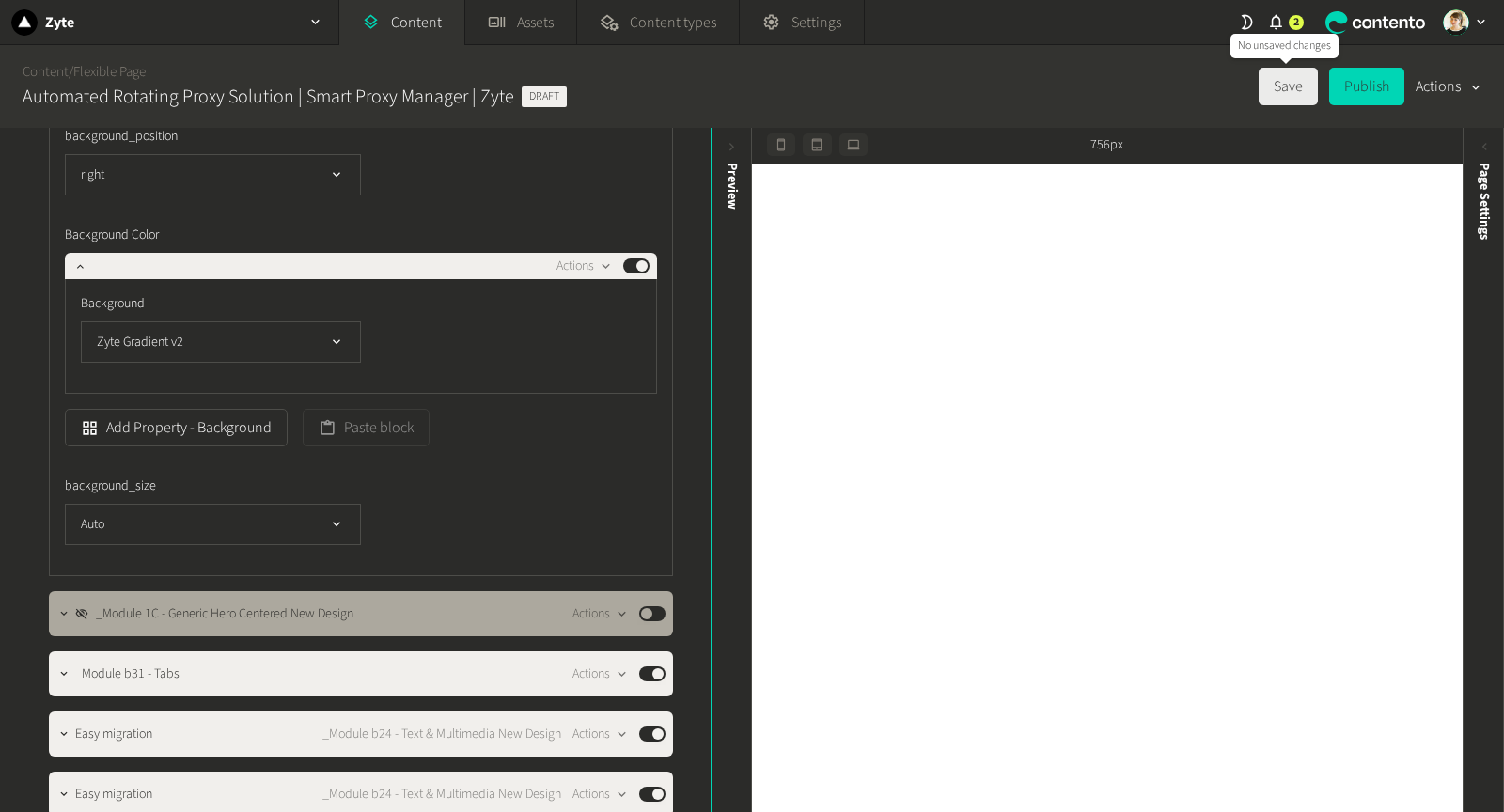 click on "Save" 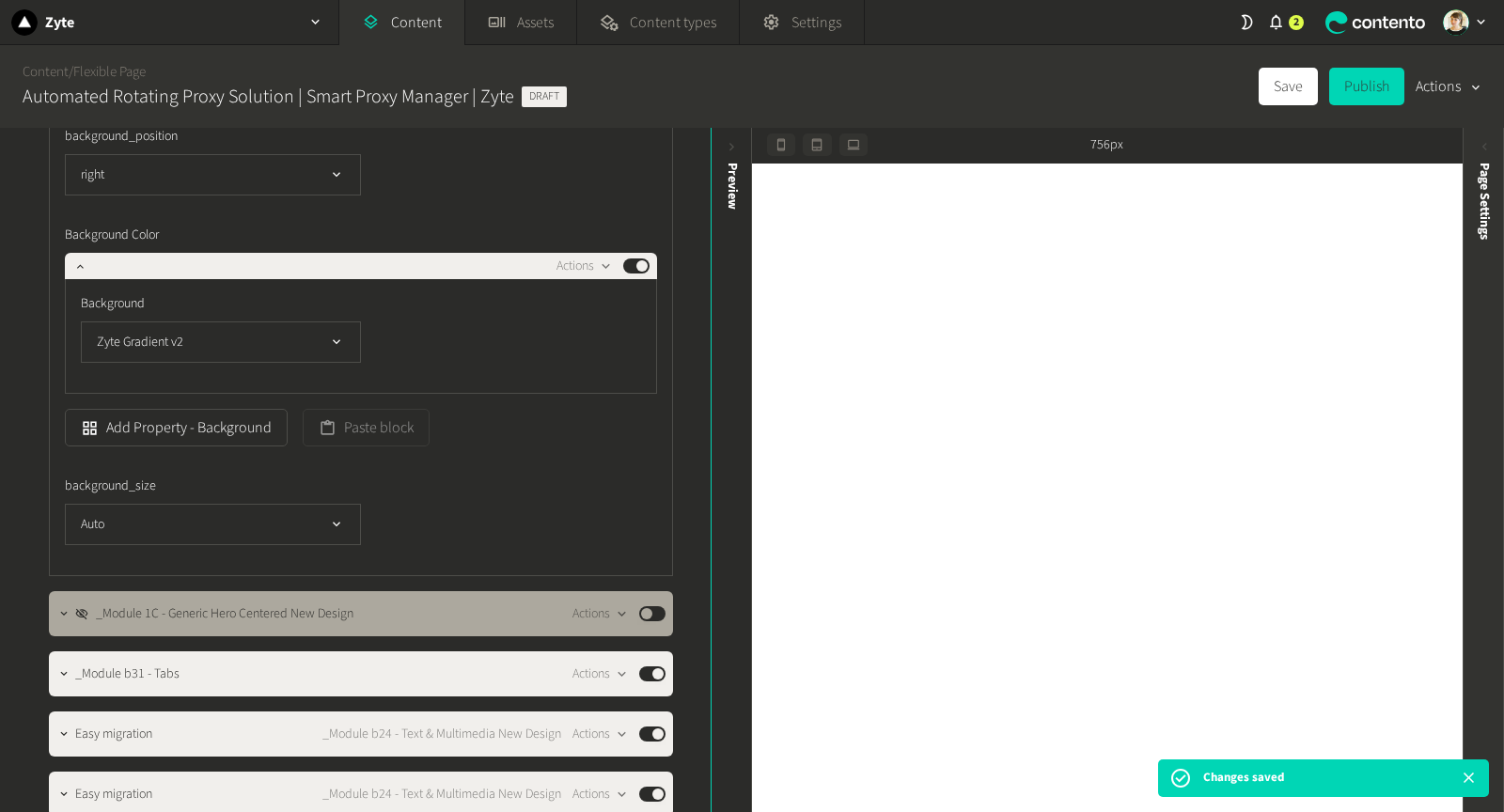 click on "Page Settings" 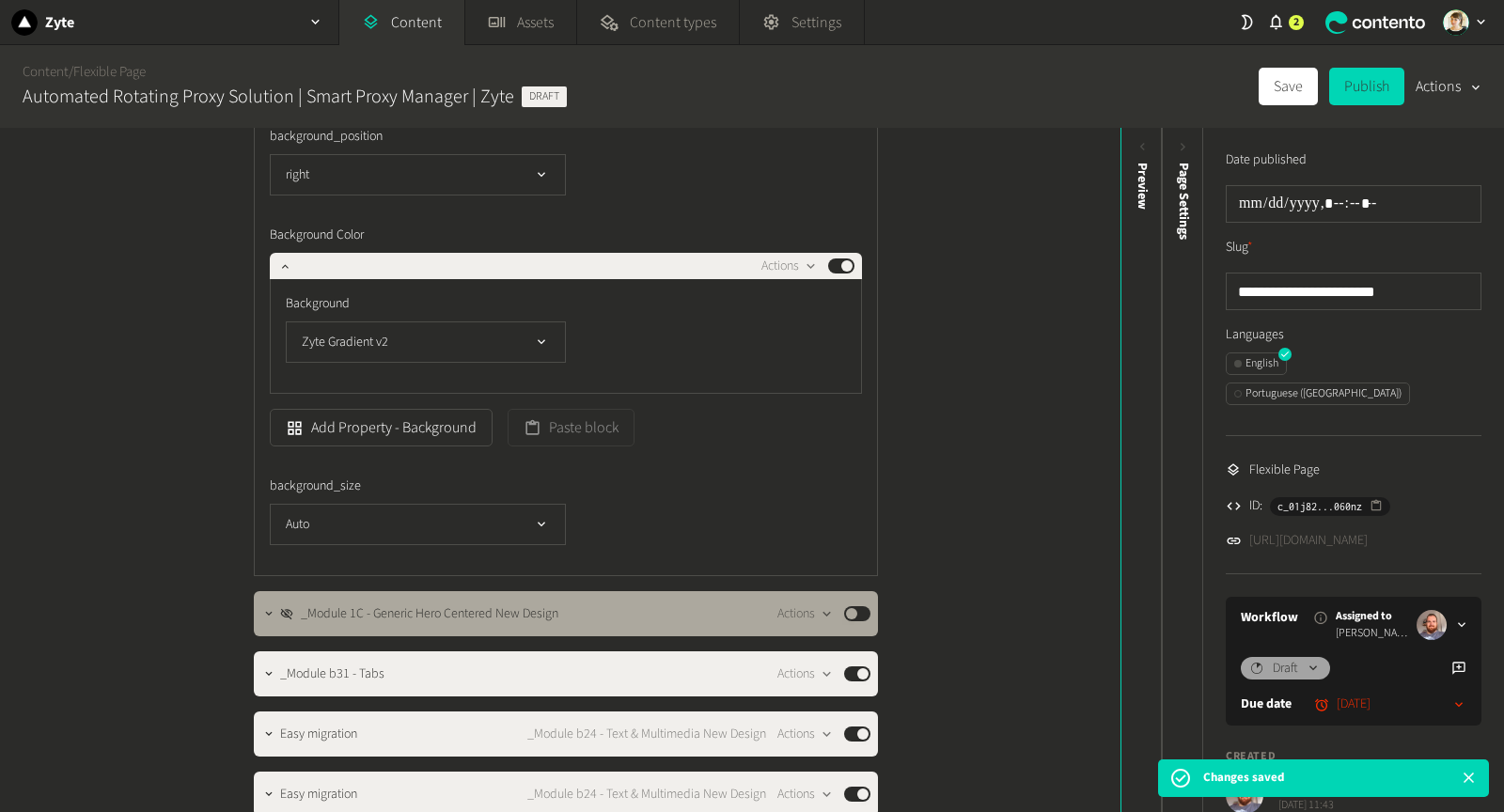 click on "[URL][DOMAIN_NAME]" 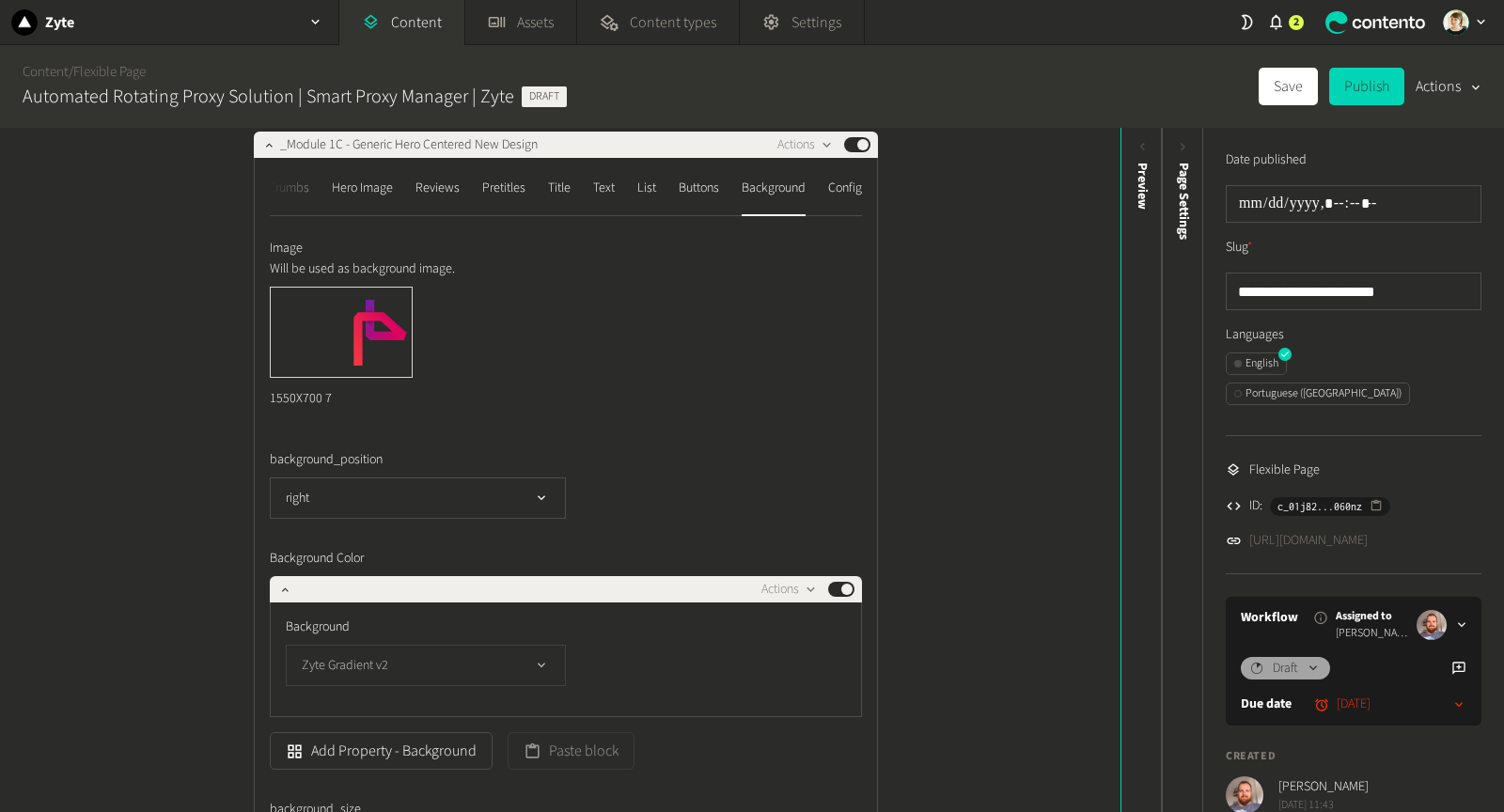 scroll, scrollTop: 0, scrollLeft: 0, axis: both 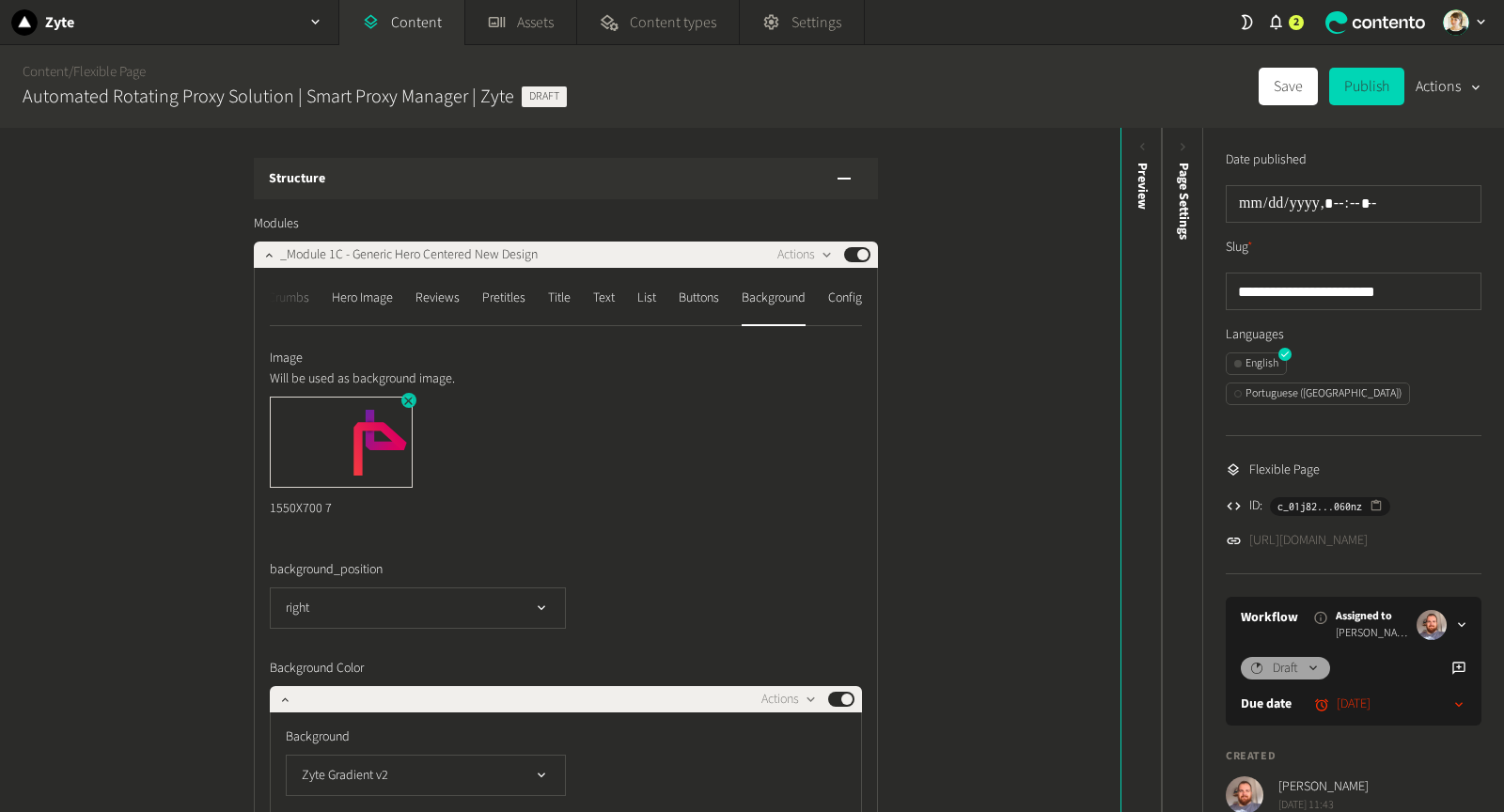 click 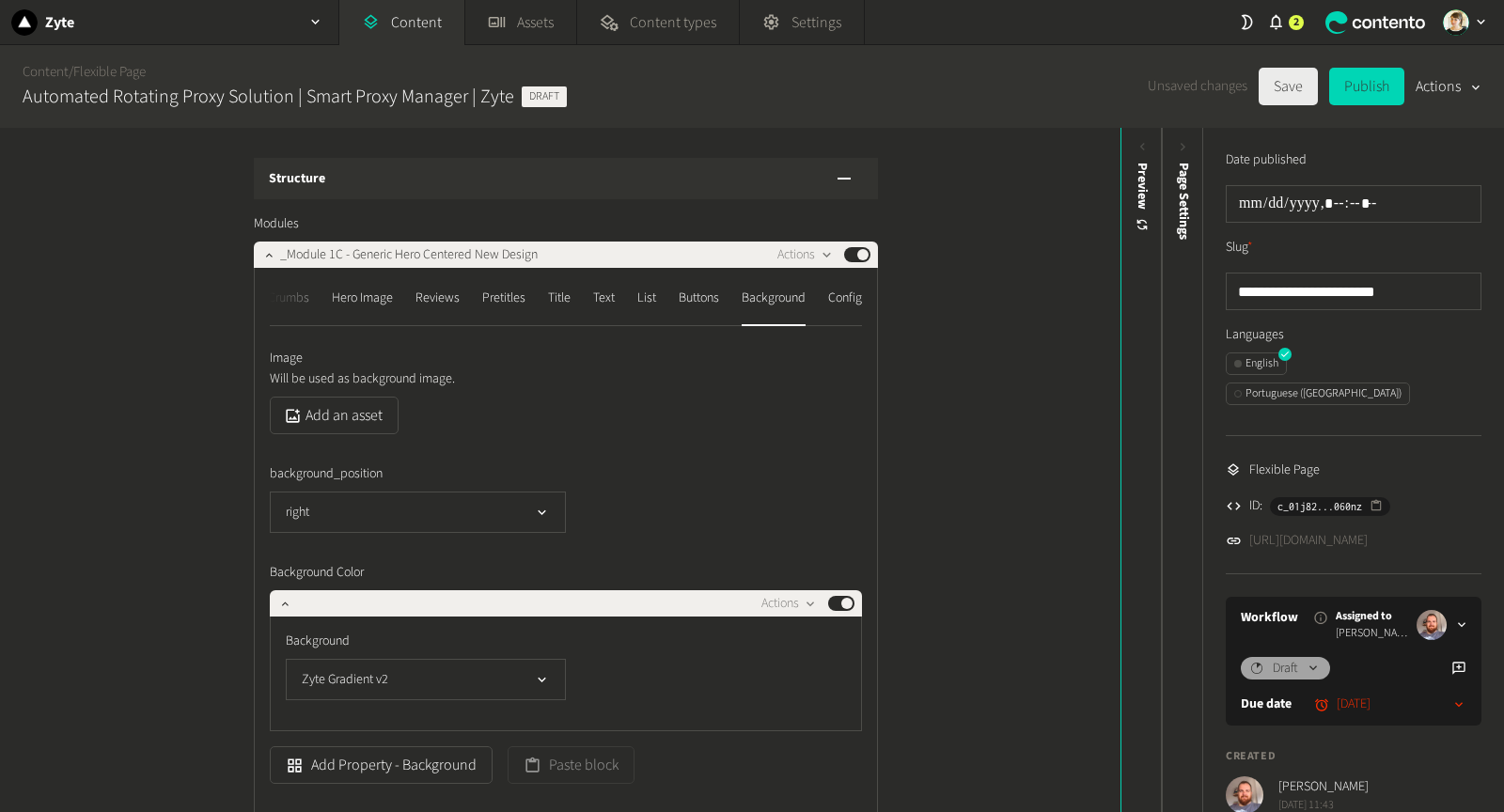 click on "Save" 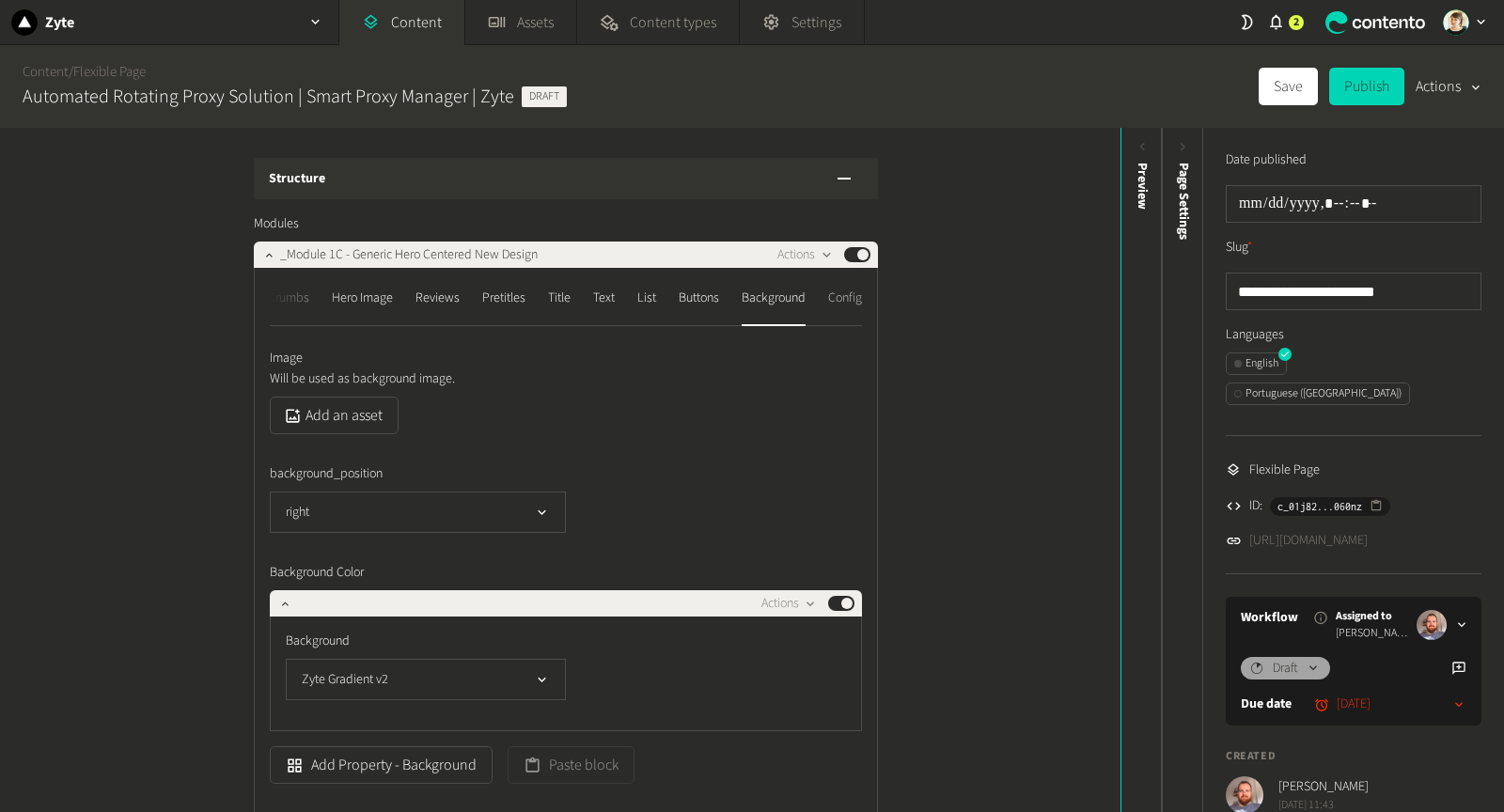 click on "Config" 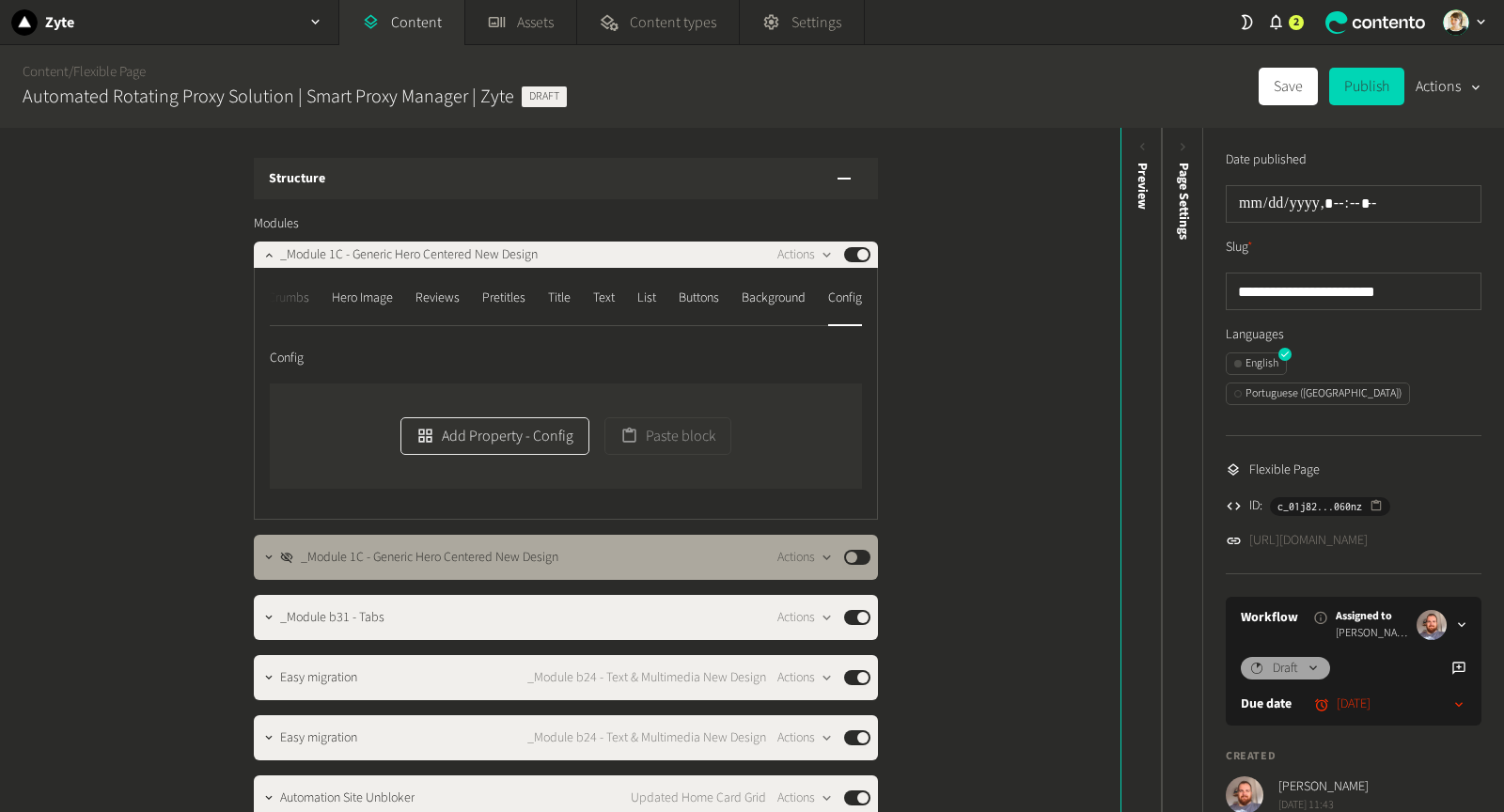 click on "Add Property - Config" 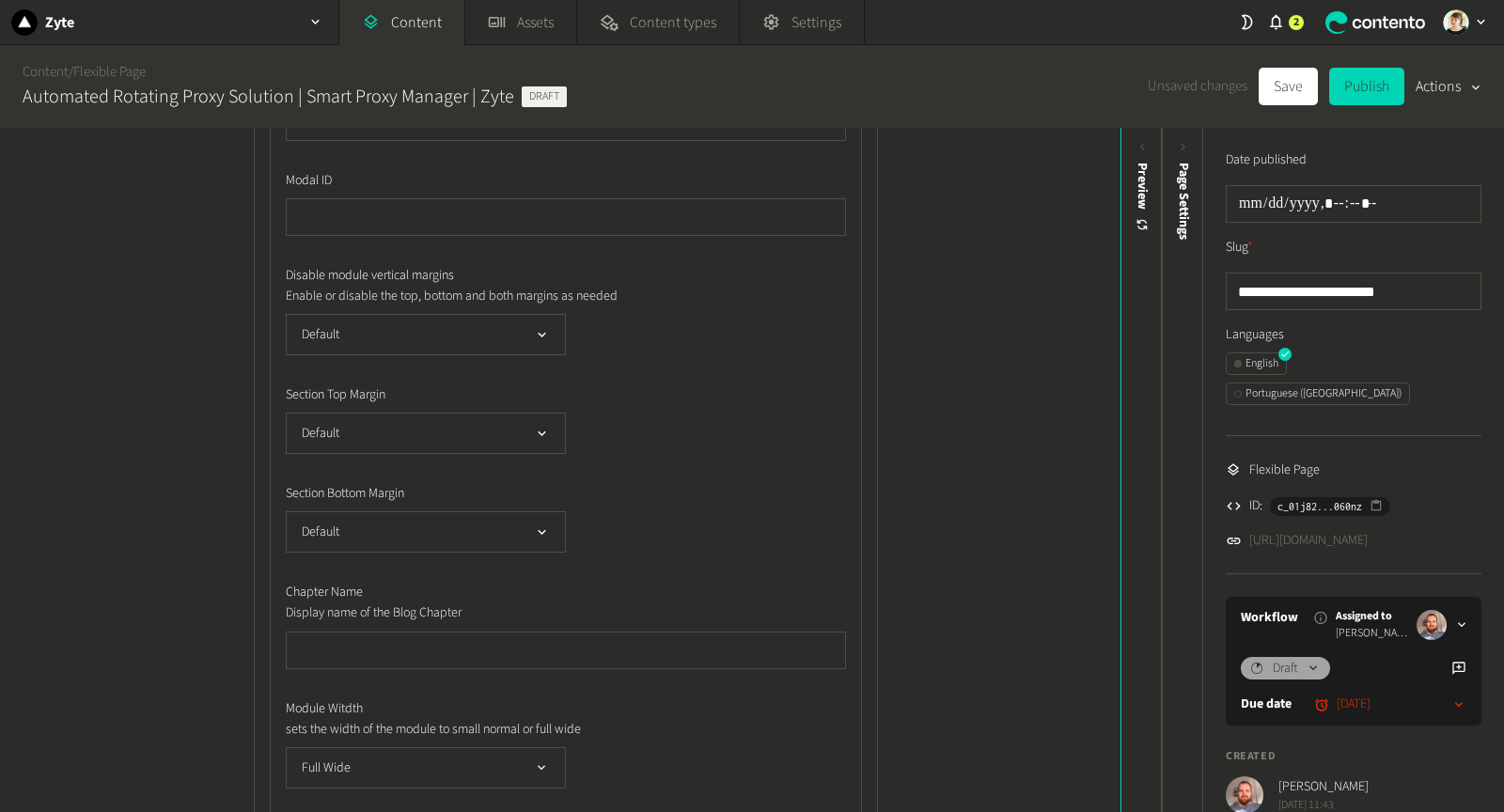 scroll, scrollTop: 575, scrollLeft: 0, axis: vertical 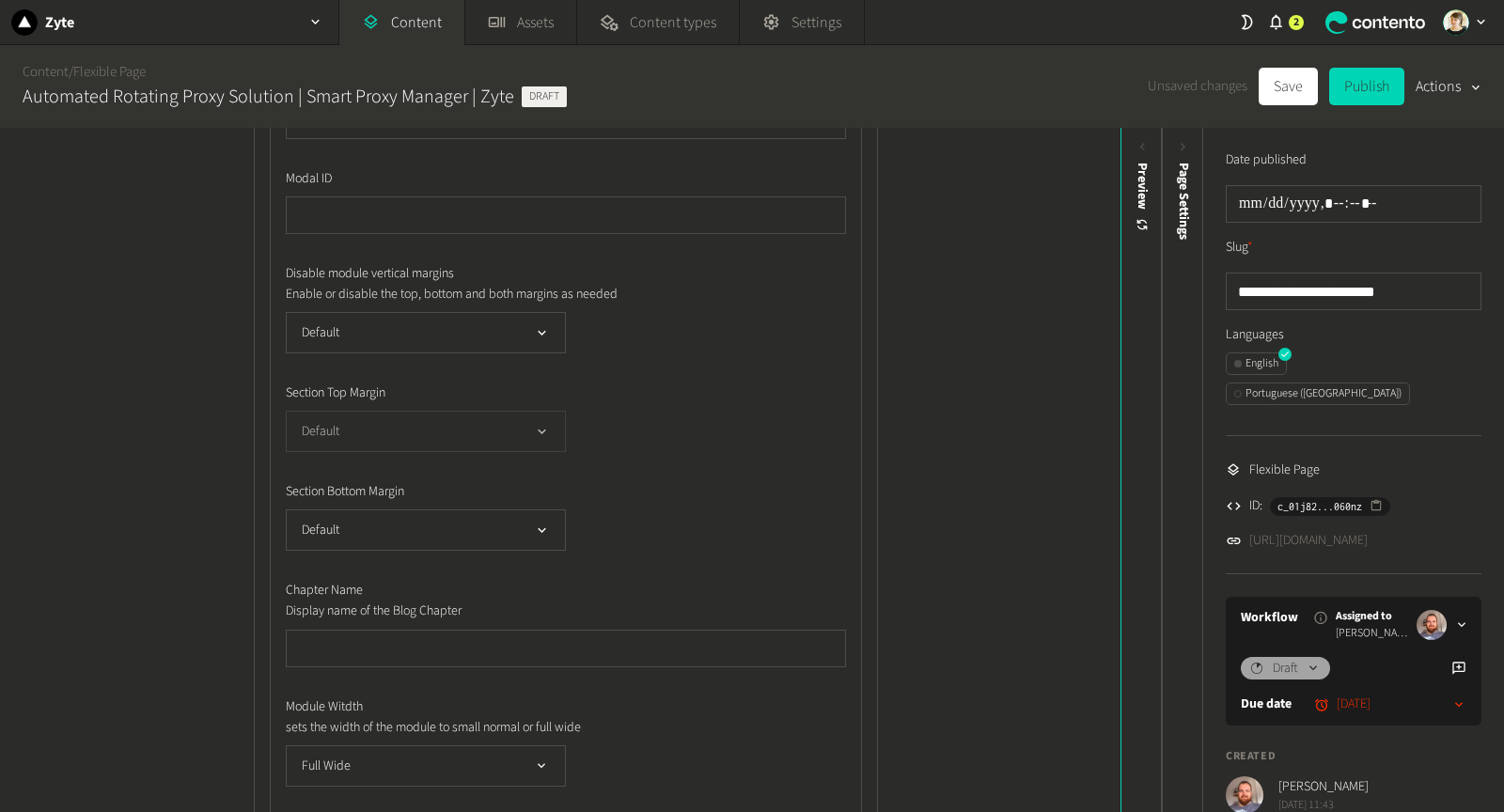 click on "Default" 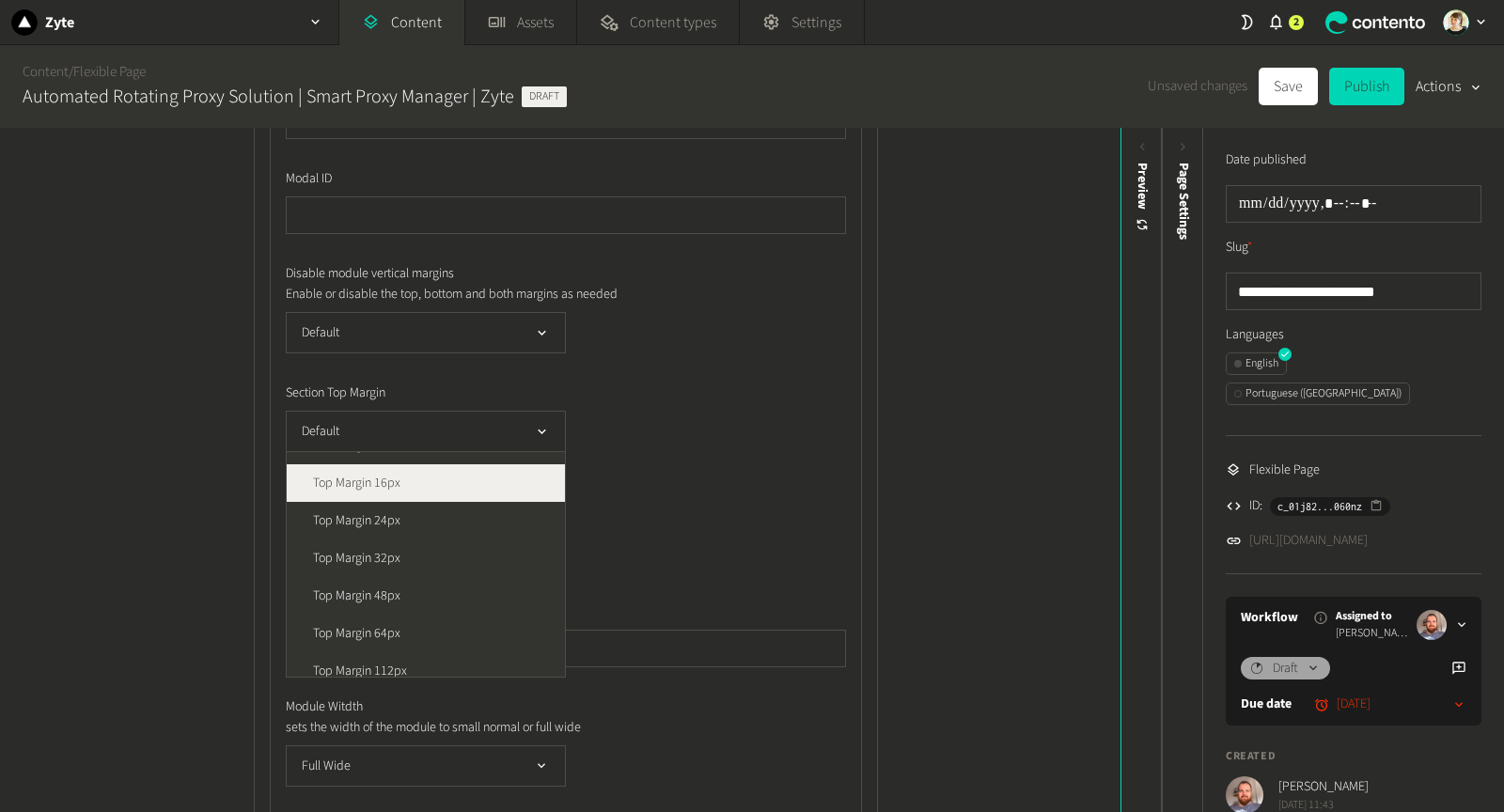 scroll, scrollTop: 108, scrollLeft: 0, axis: vertical 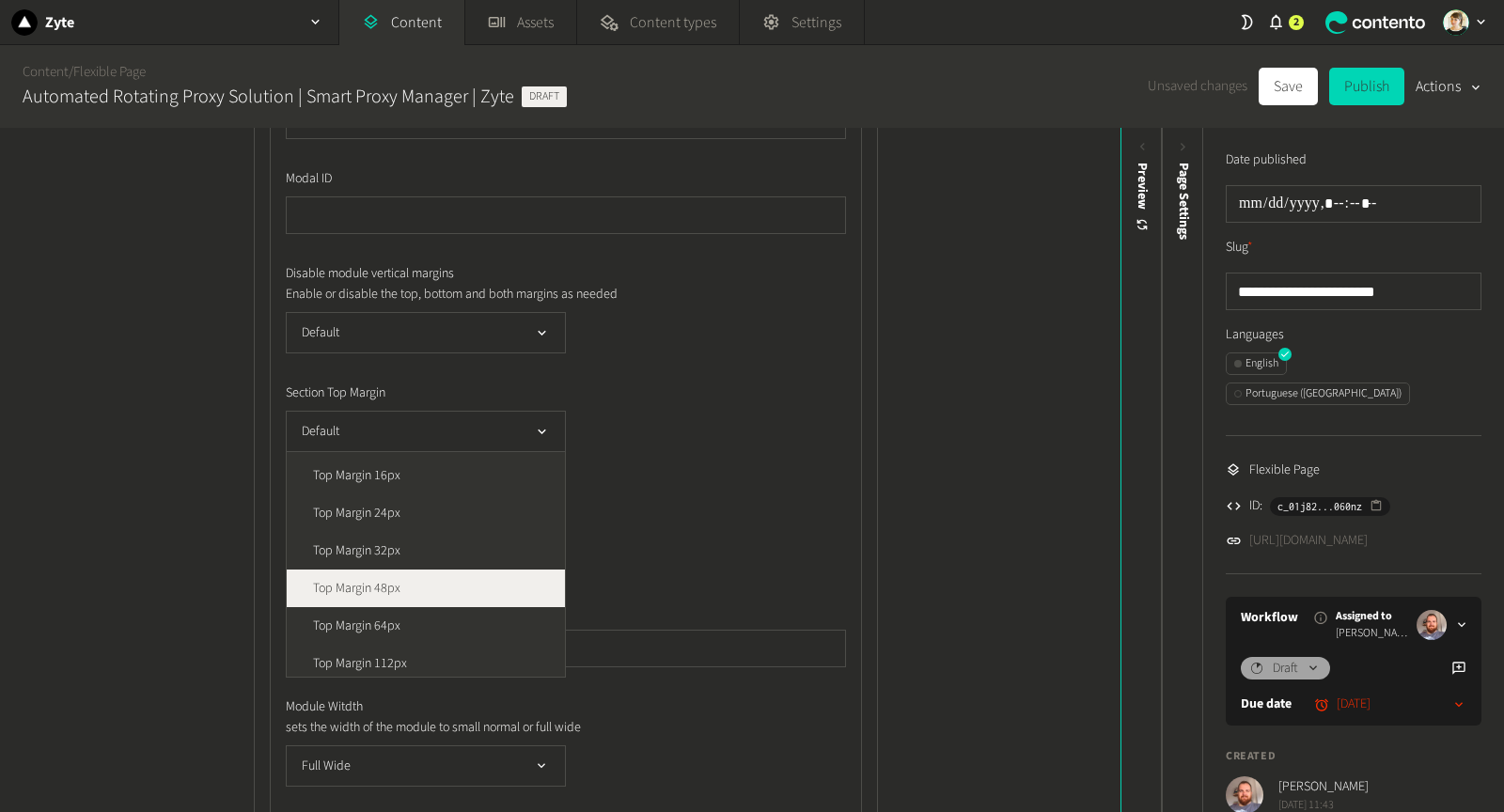 click on "Top Margin 48px" 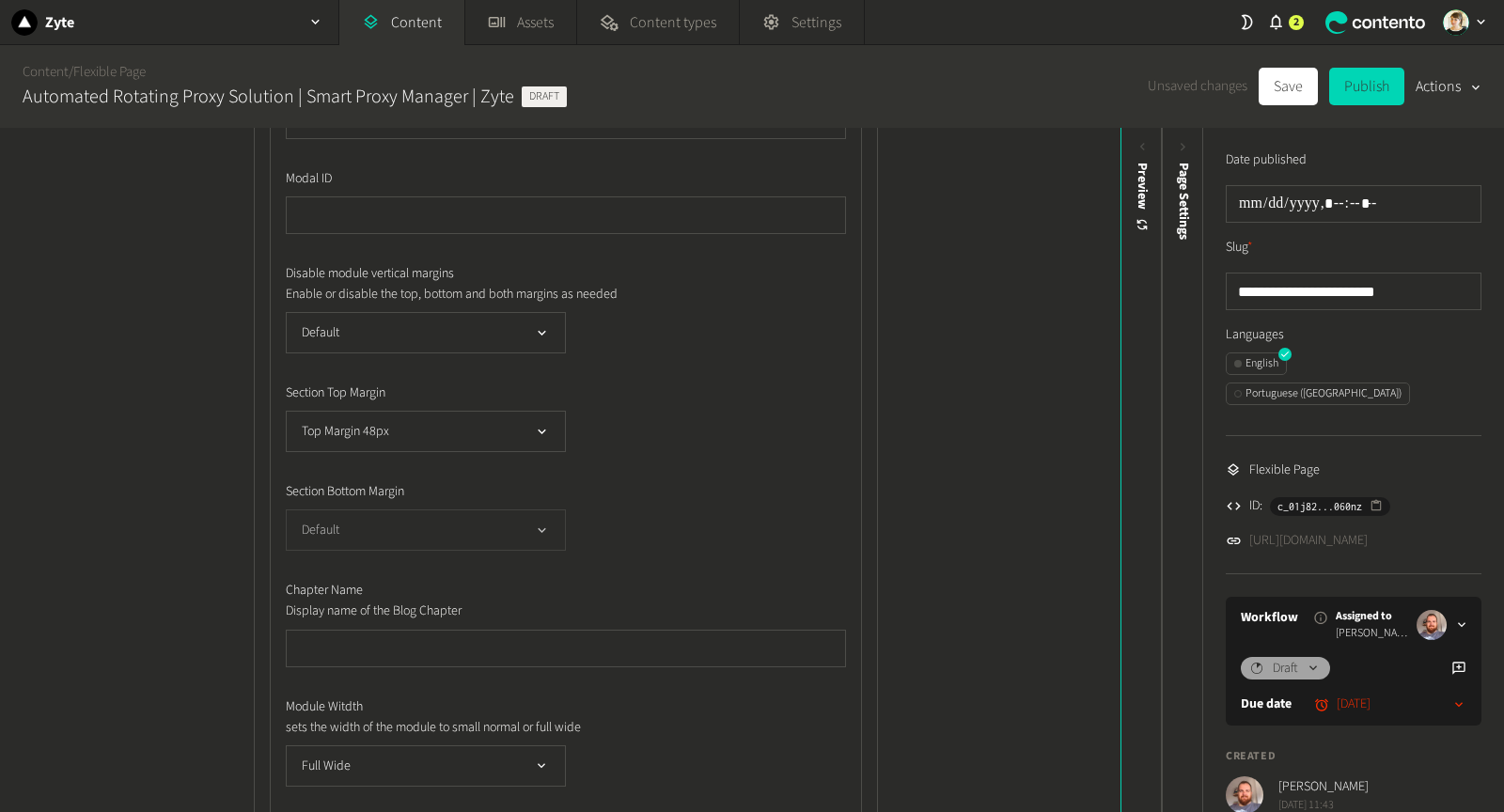 click on "Default" 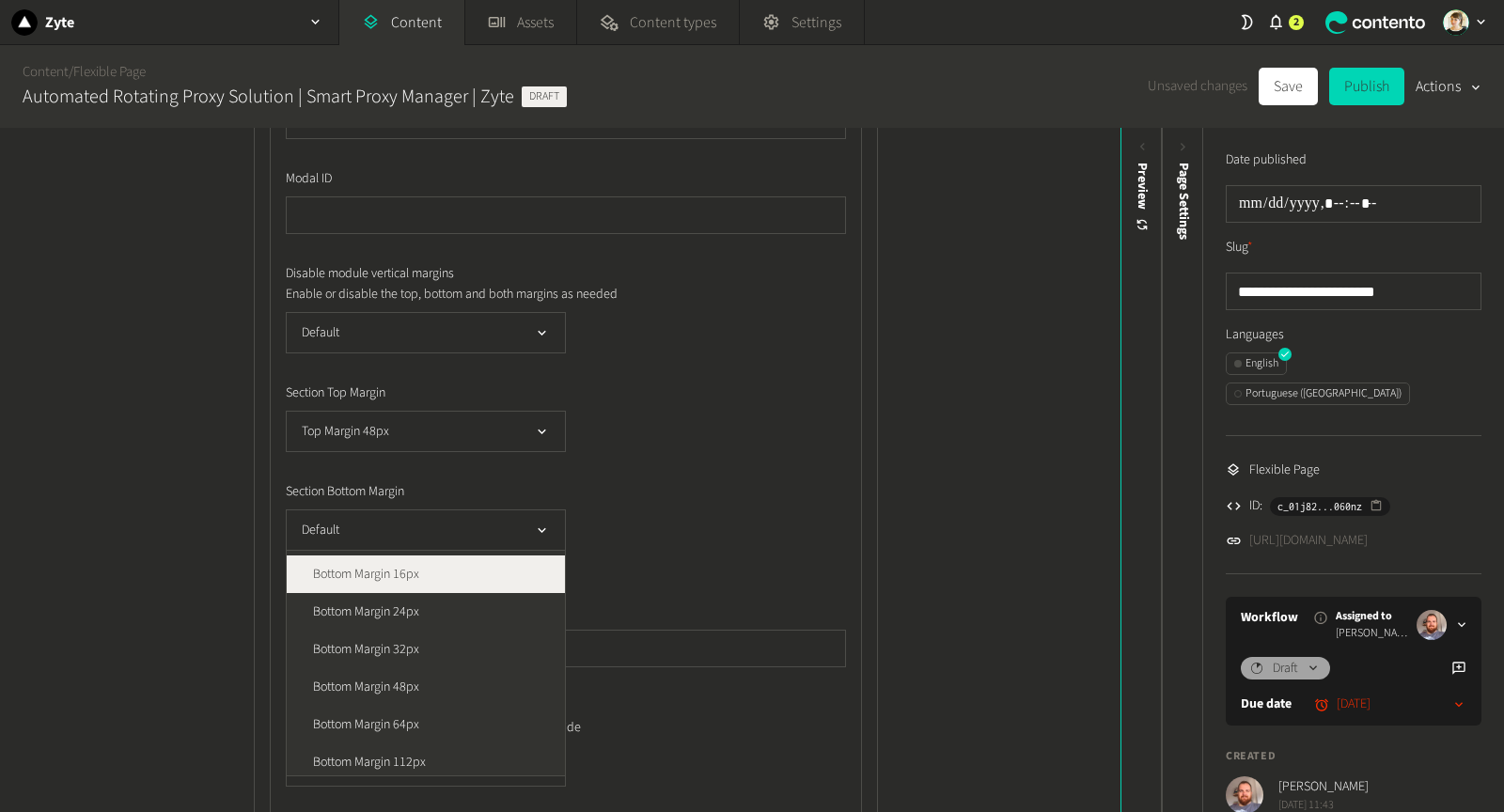 scroll, scrollTop: 113, scrollLeft: 0, axis: vertical 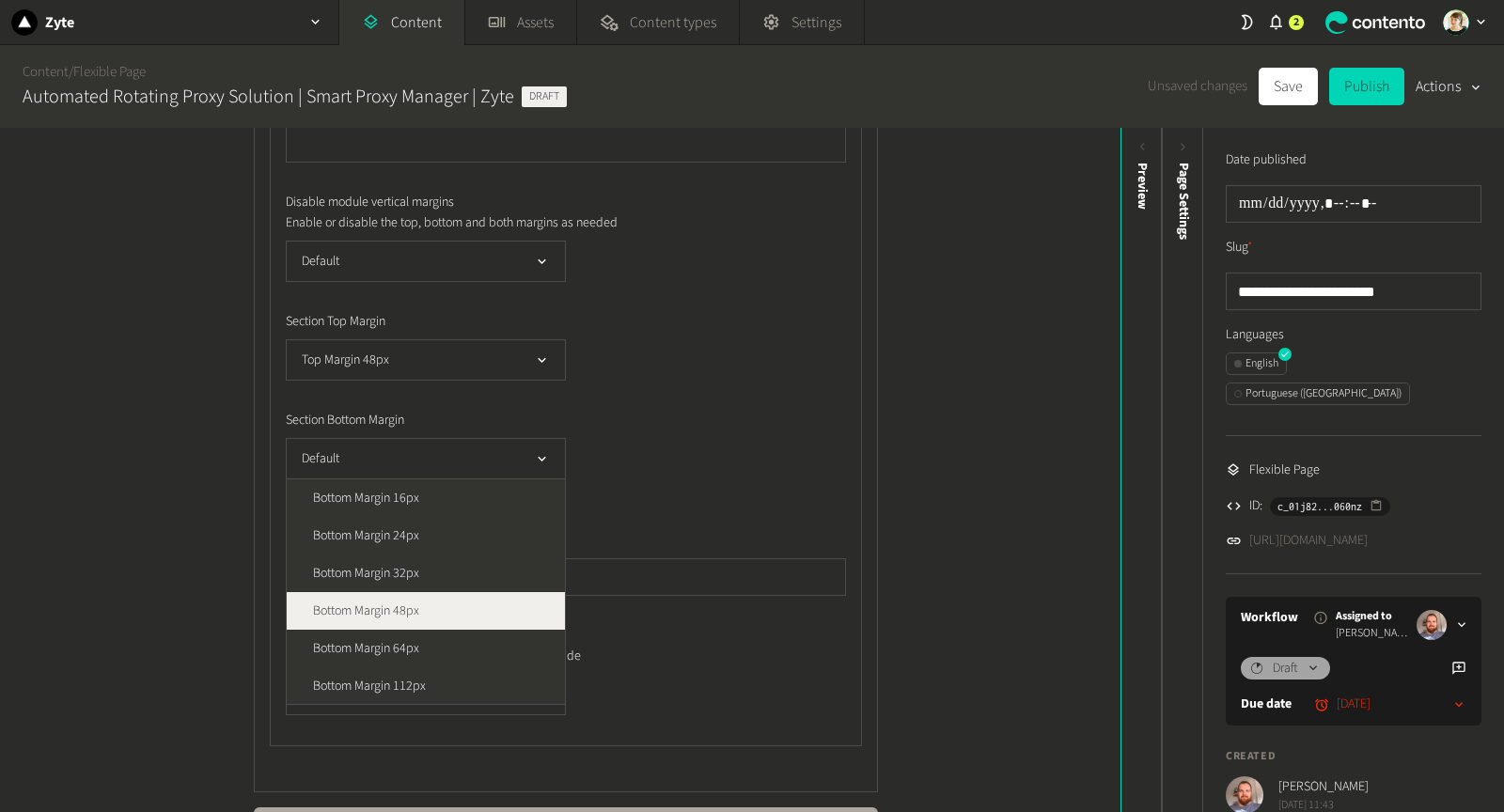 click on "Bottom Margin 48px" 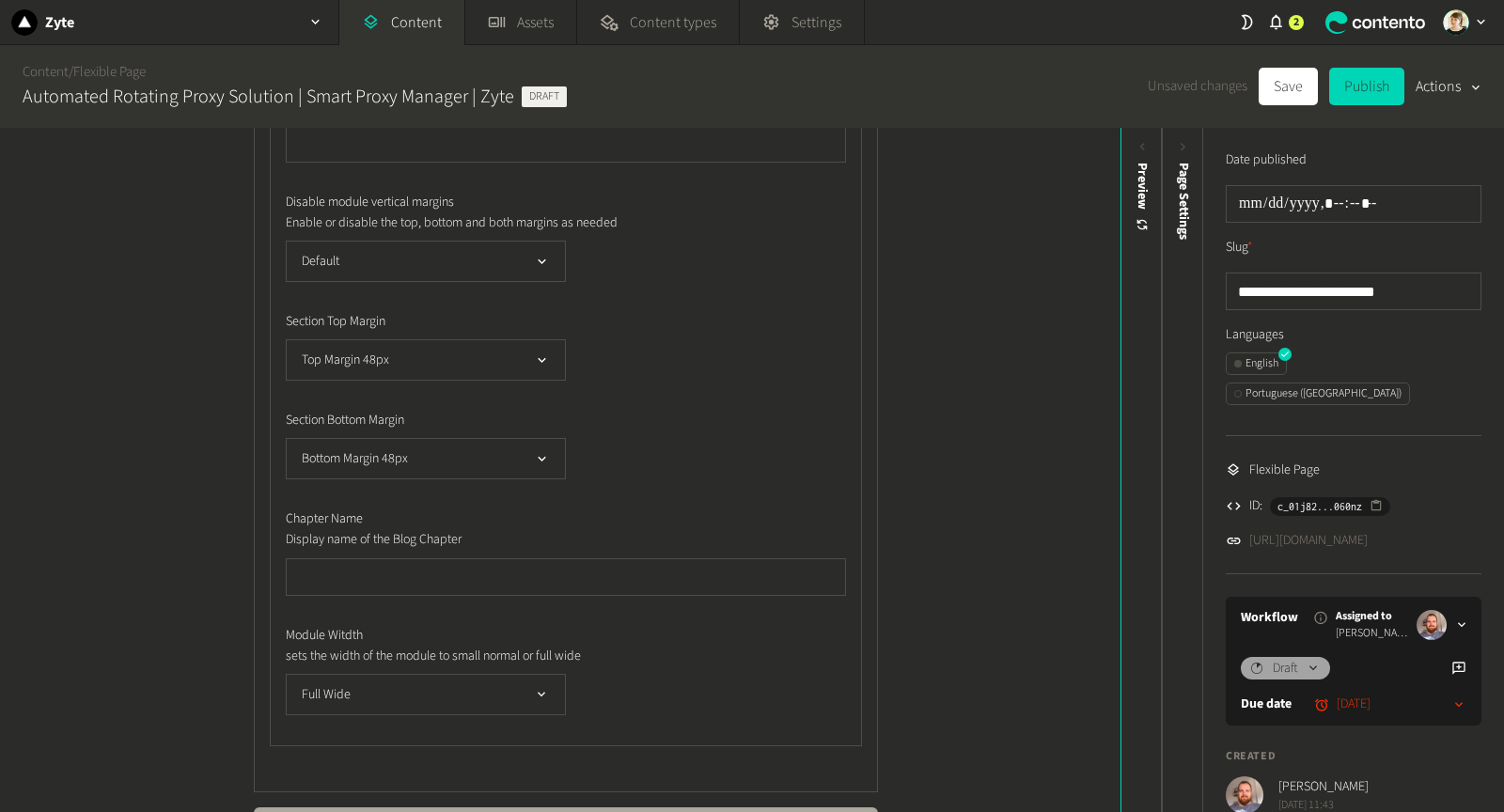 click on "Unsaved changes   Save   Publish   Actions" 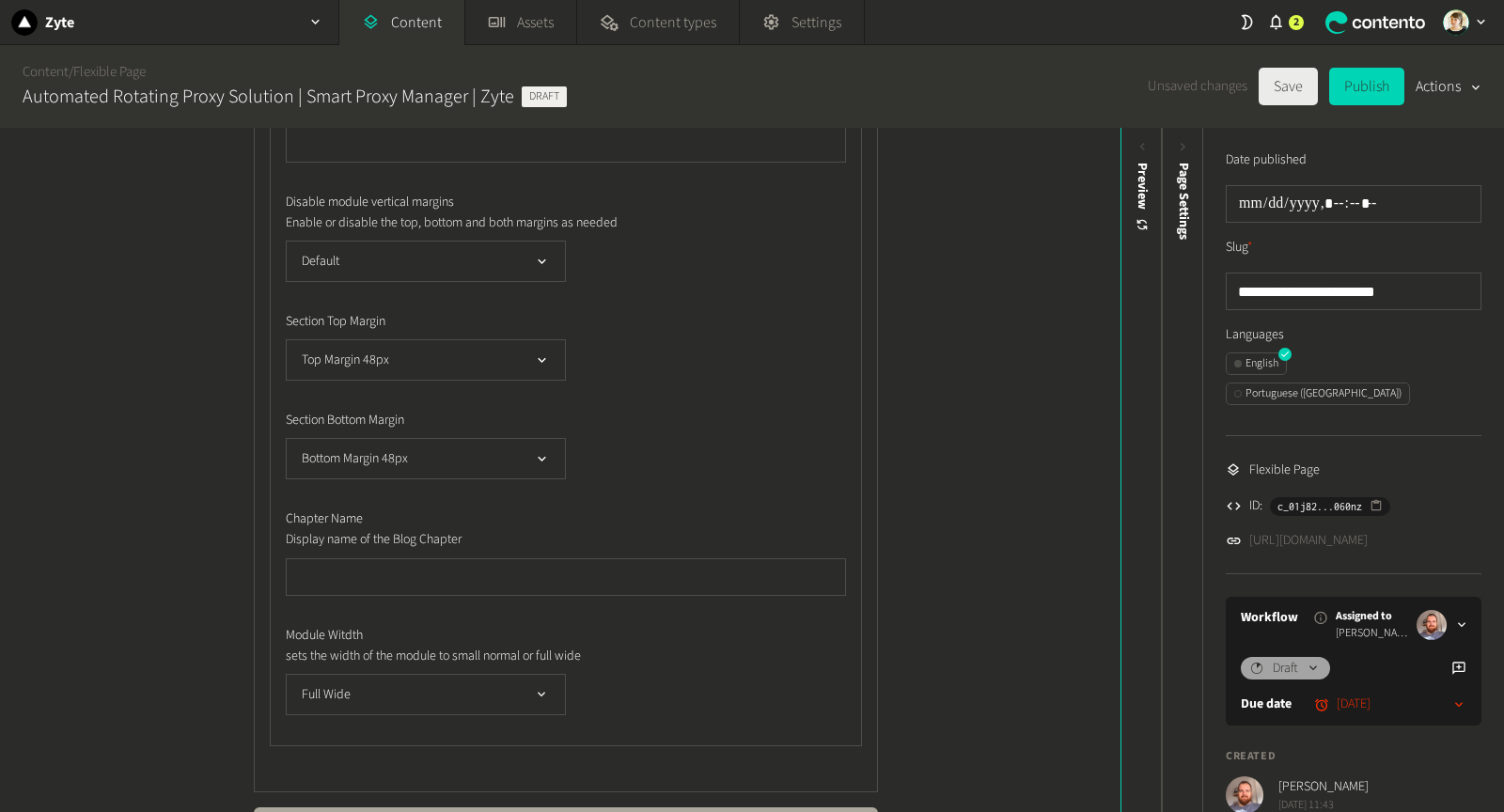 click on "Save" 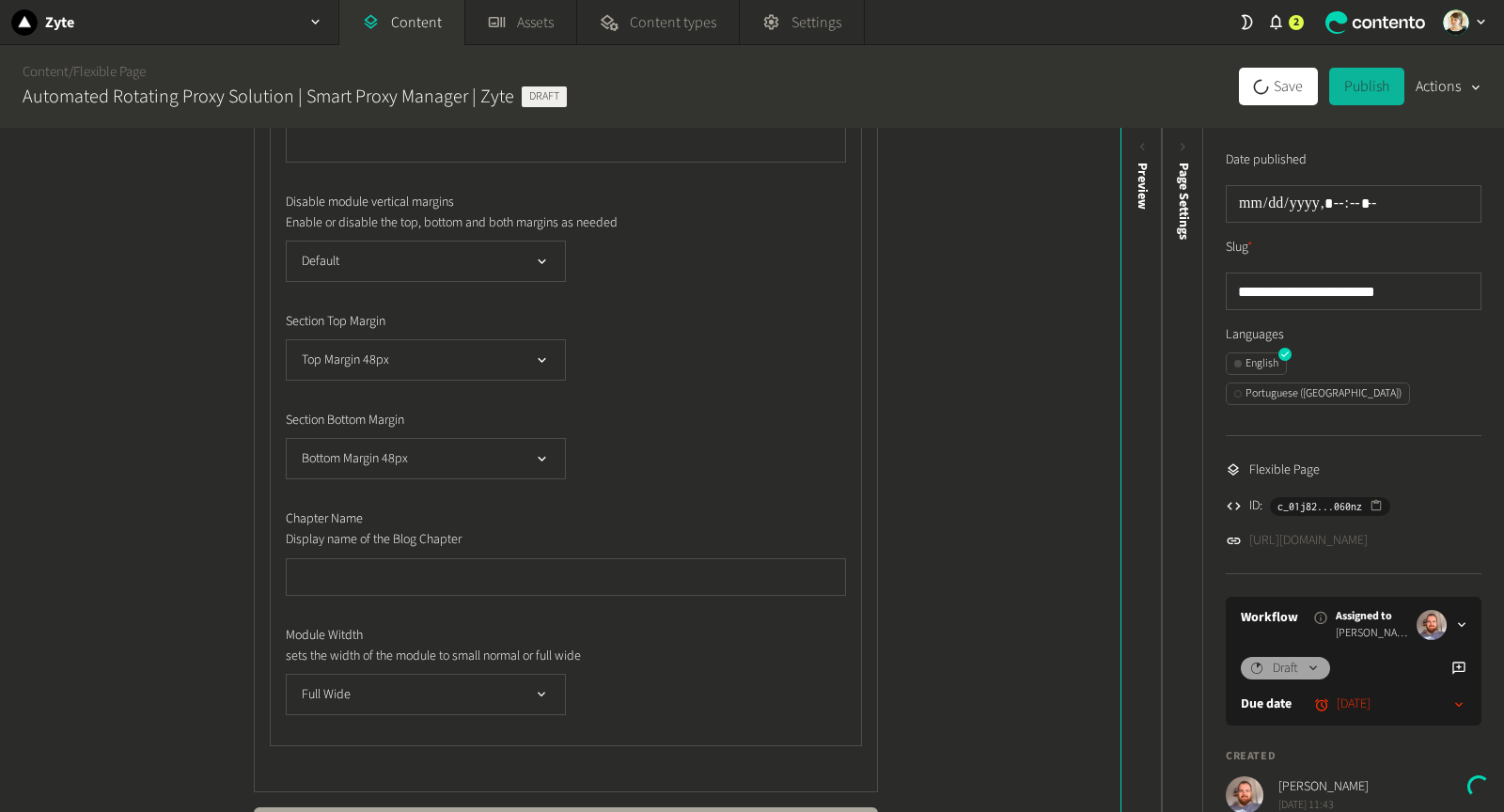 click on "[URL][DOMAIN_NAME]" 